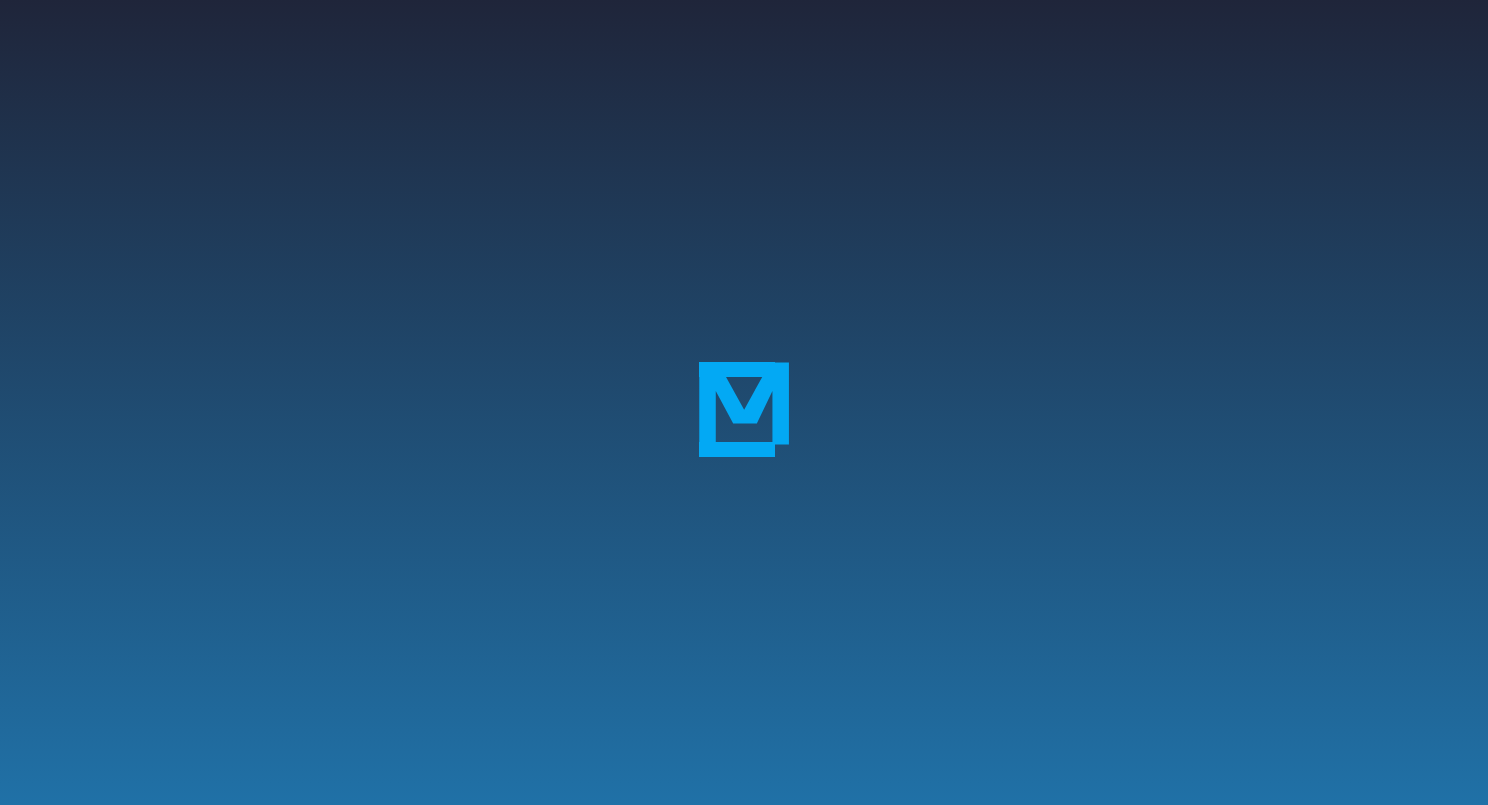 scroll, scrollTop: 0, scrollLeft: 0, axis: both 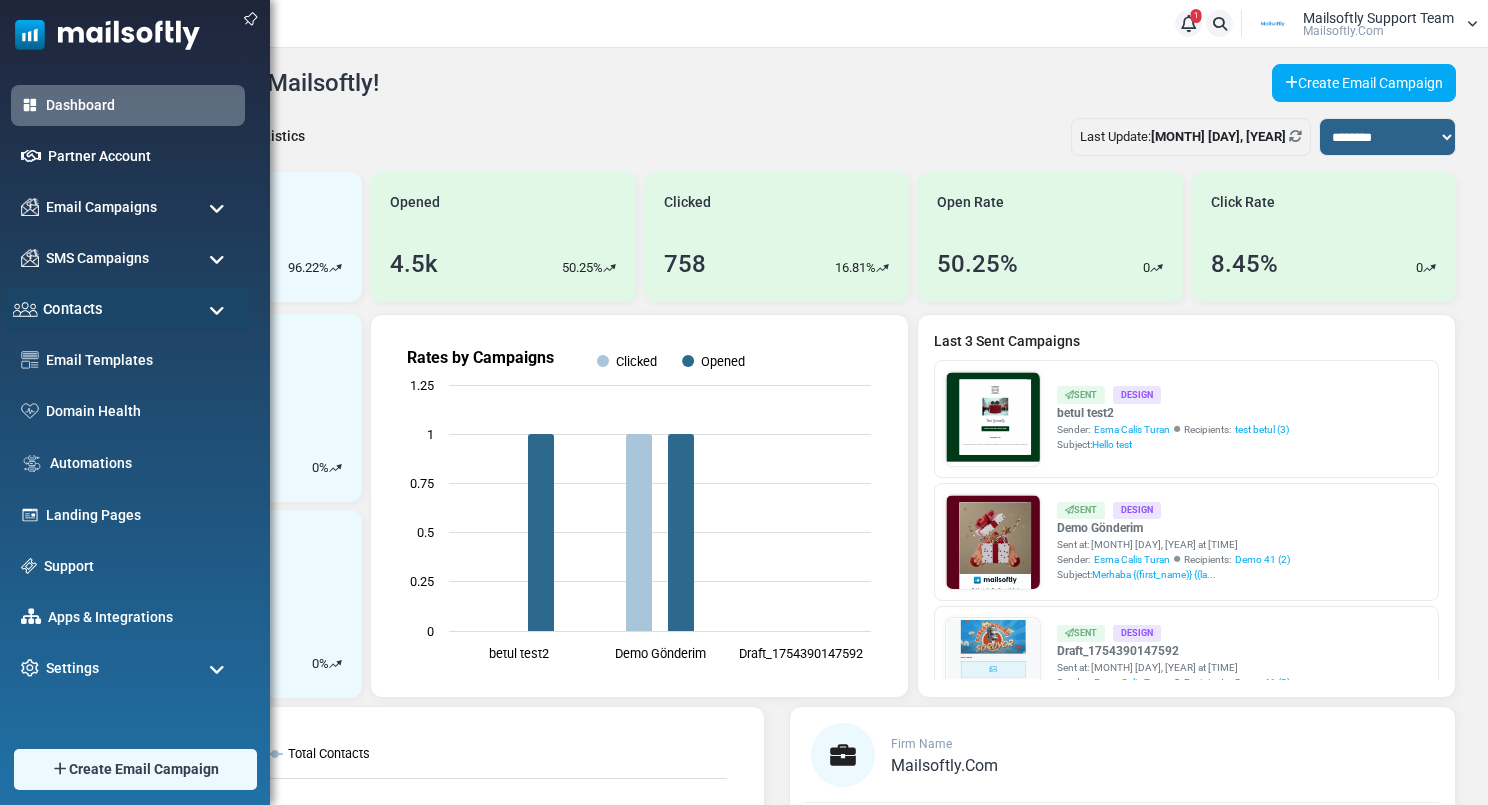 click on "Contacts" at bounding box center (73, 309) 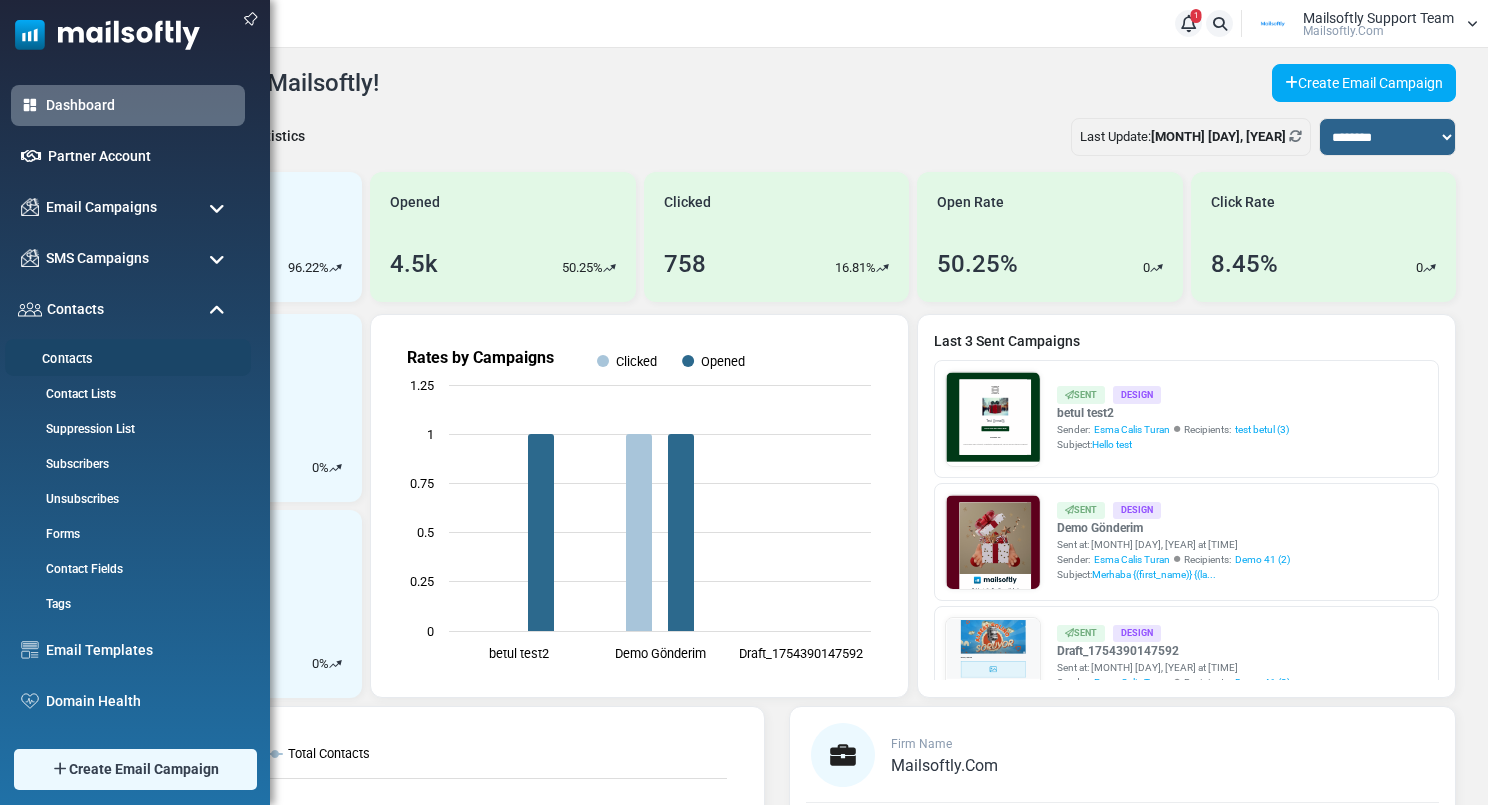 click on "Contacts" at bounding box center [125, 359] 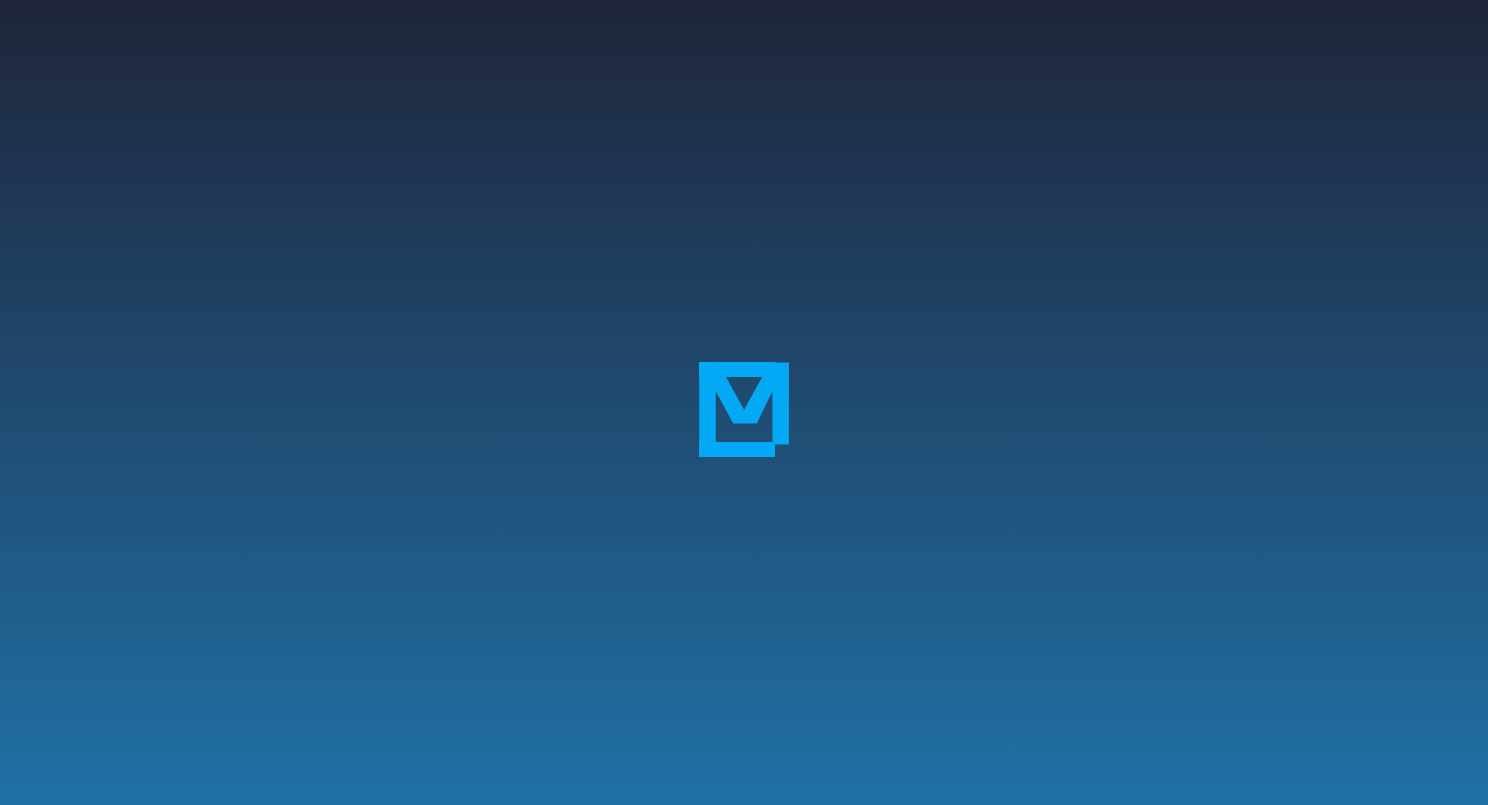 scroll, scrollTop: 0, scrollLeft: 0, axis: both 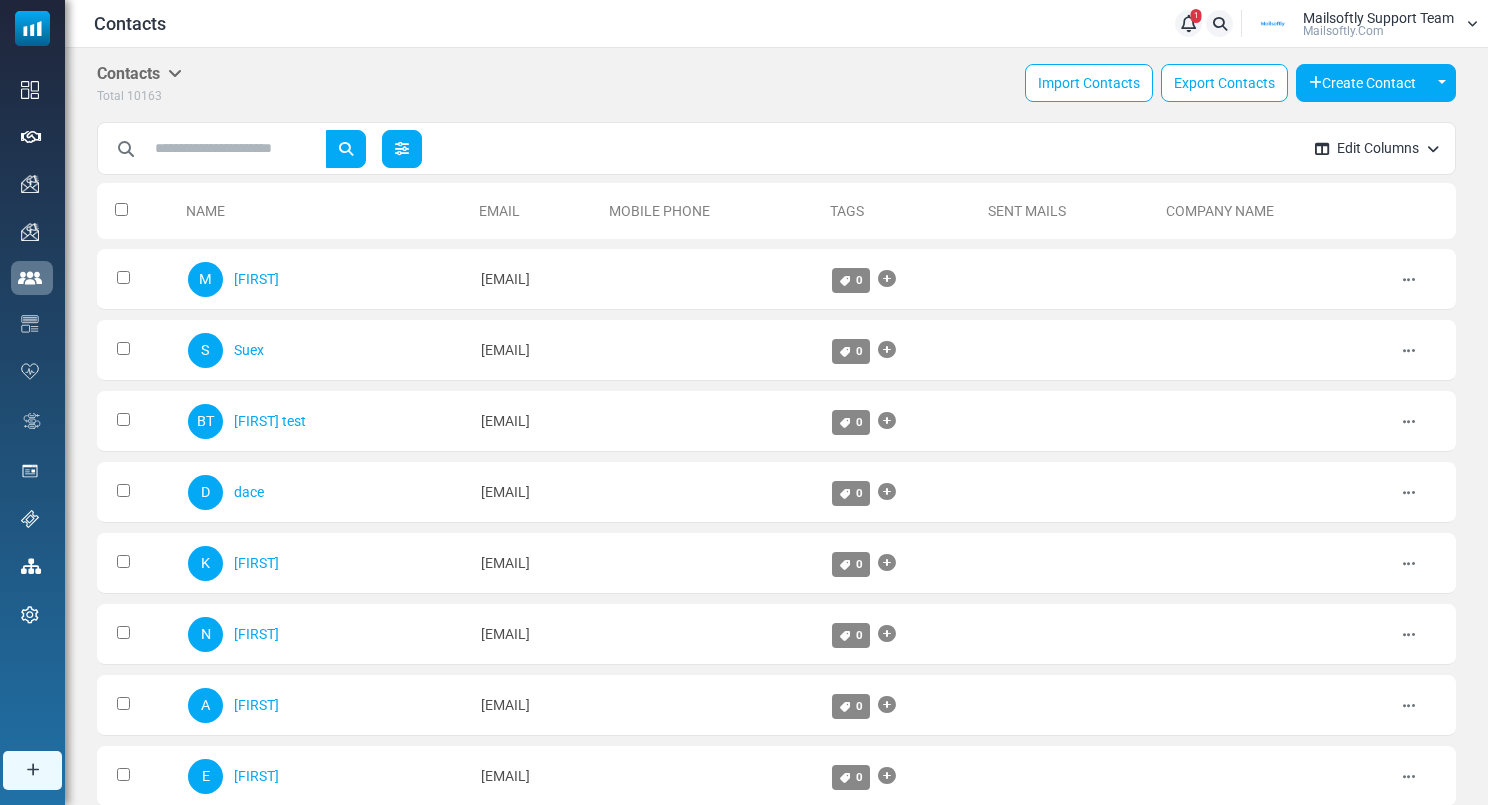 click at bounding box center [402, 149] 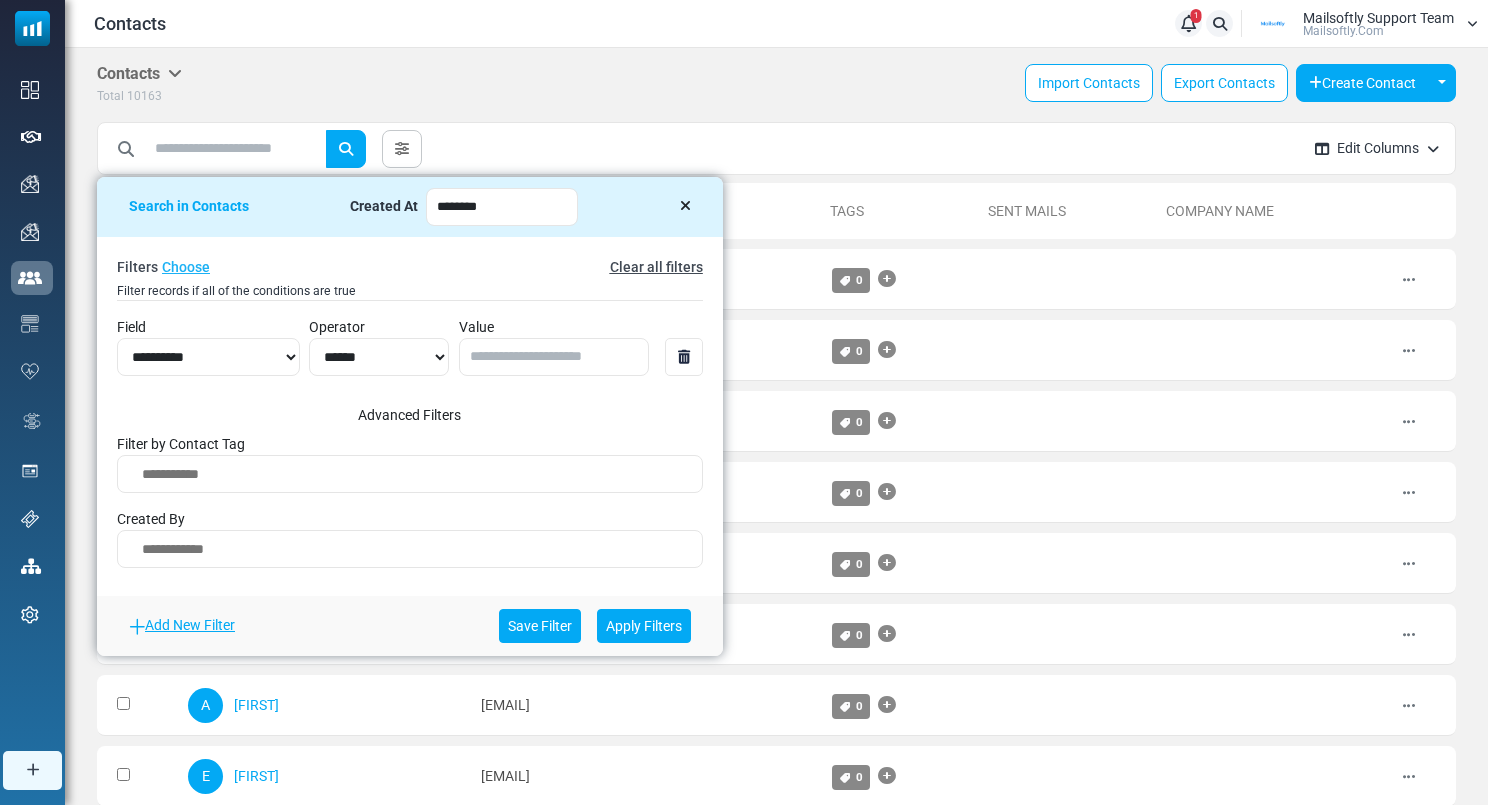 click at bounding box center [410, 553] 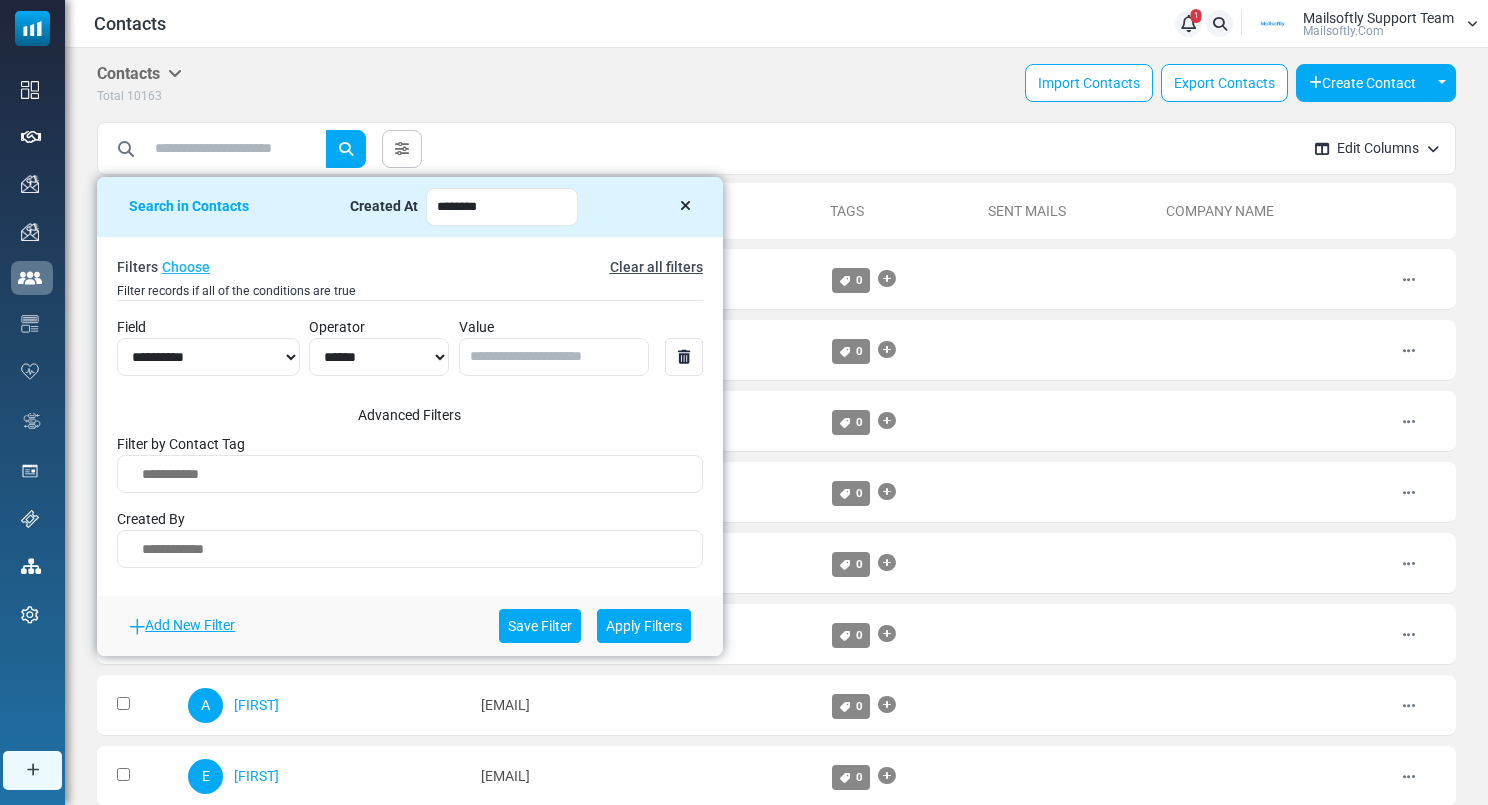 click on "Add New Filter
Save Filter
Apply Filters" at bounding box center [410, 626] 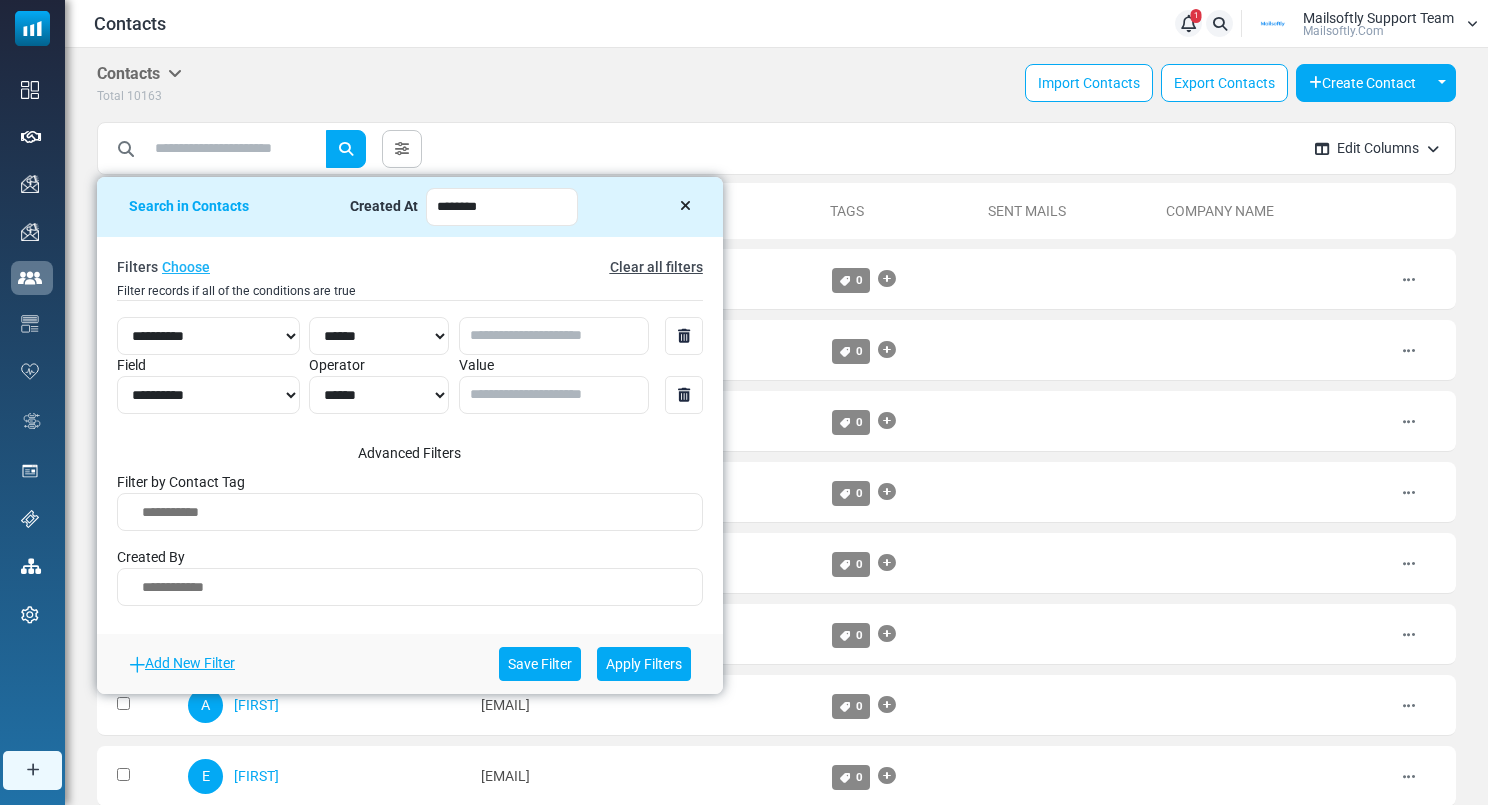 click at bounding box center (410, 591) 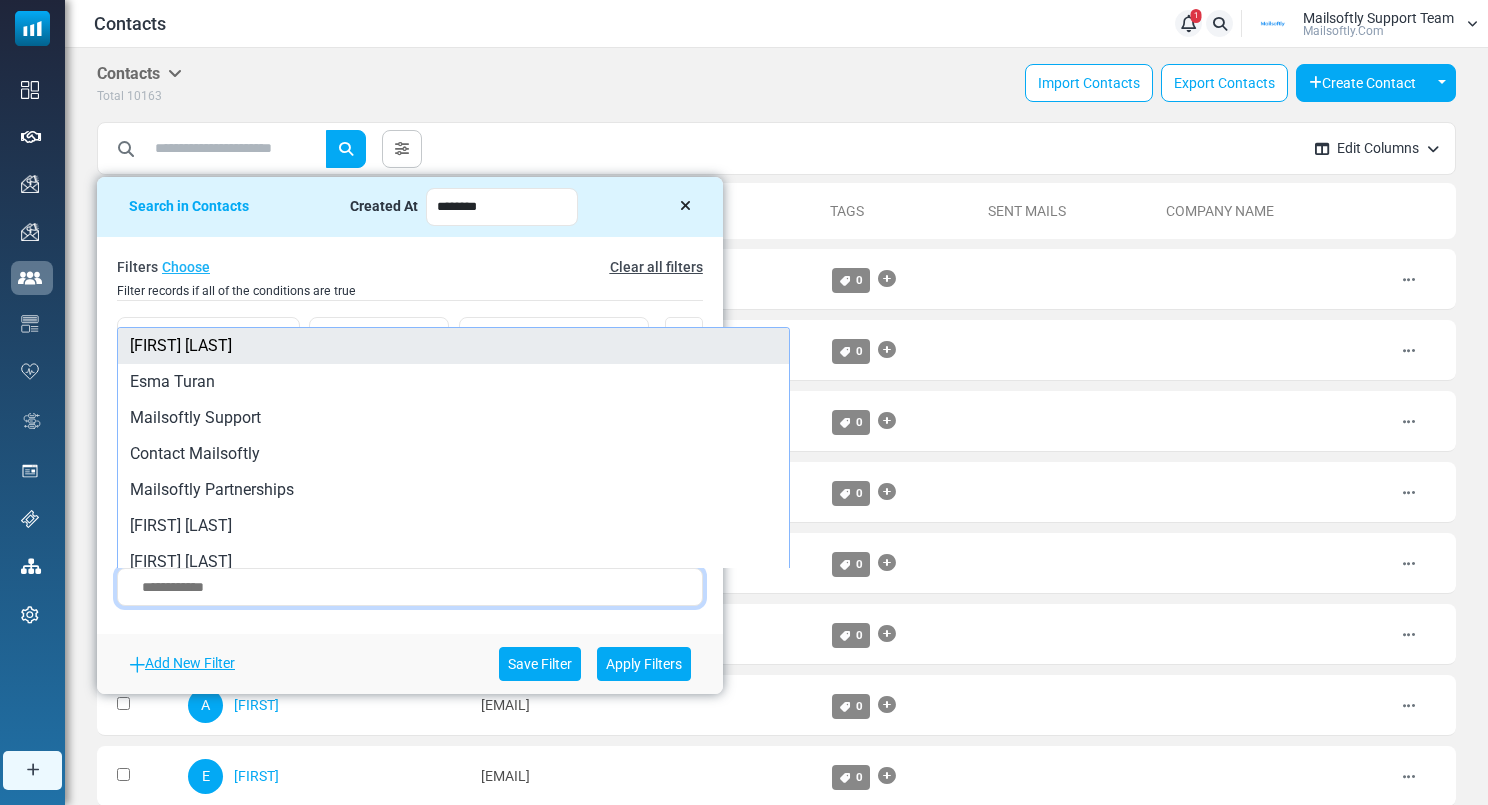 click on "**********" at bounding box center [410, 435] 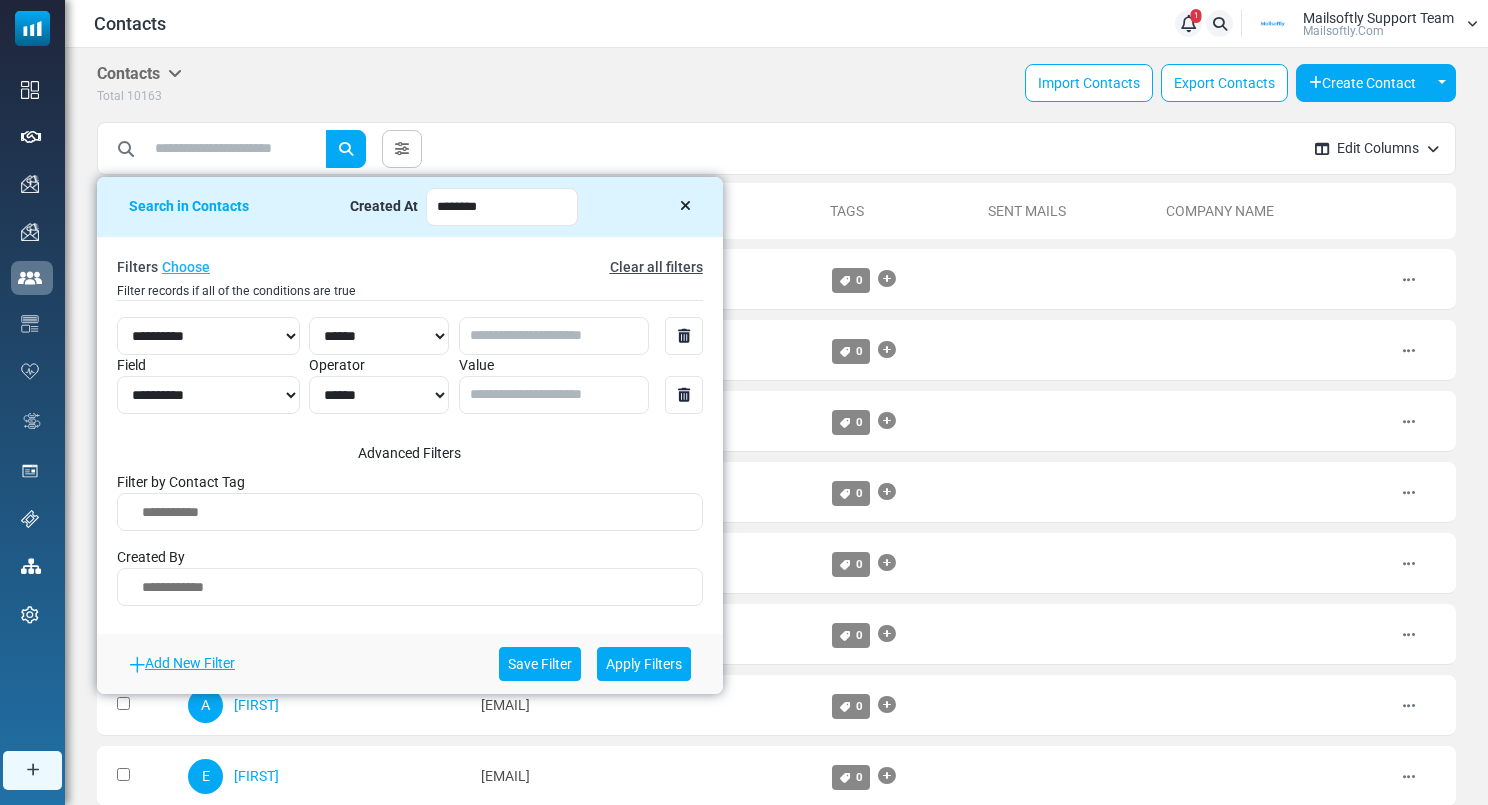click at bounding box center (410, 516) 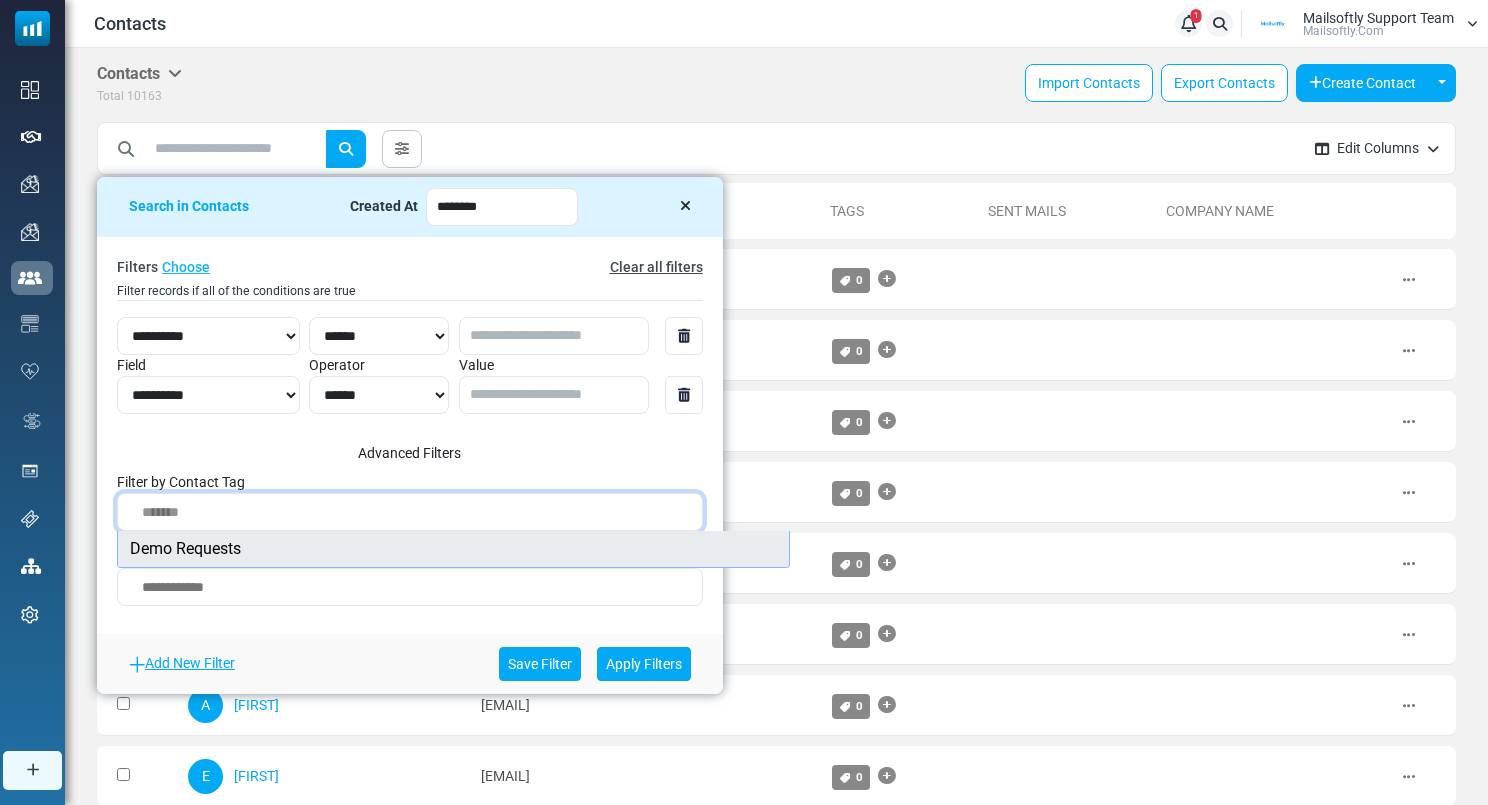 type on "*******" 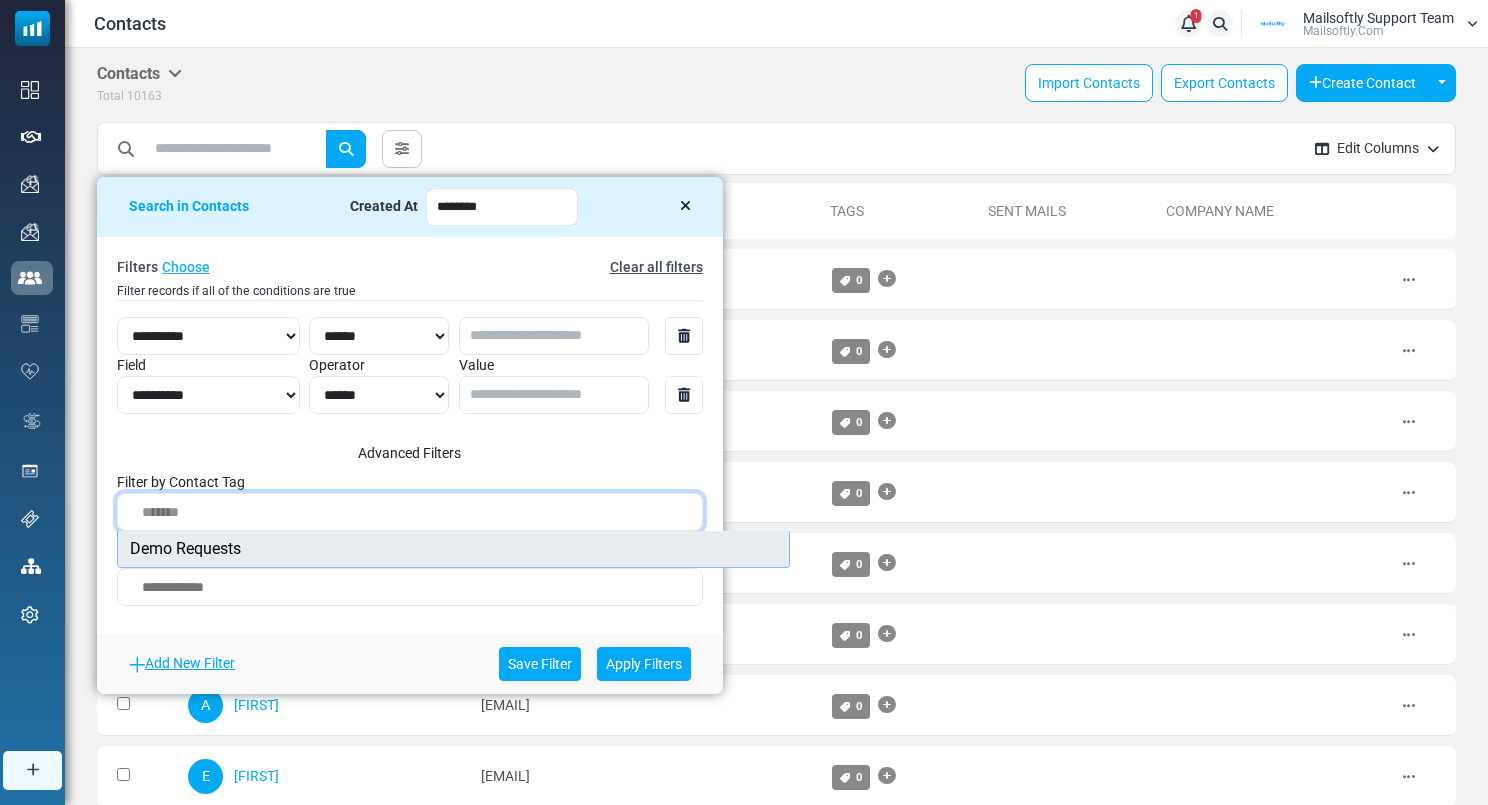 select on "****" 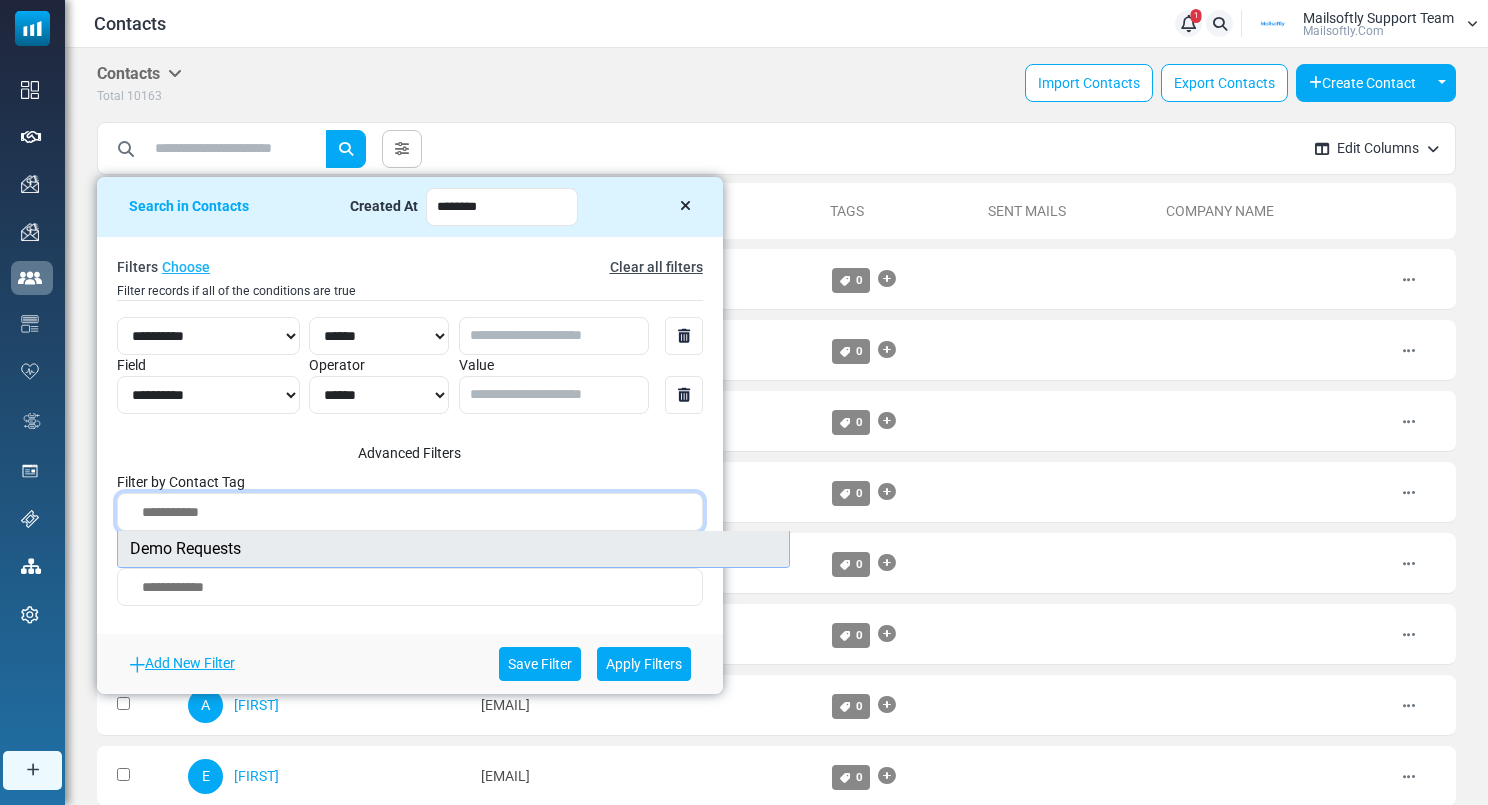 scroll, scrollTop: 2080, scrollLeft: 0, axis: vertical 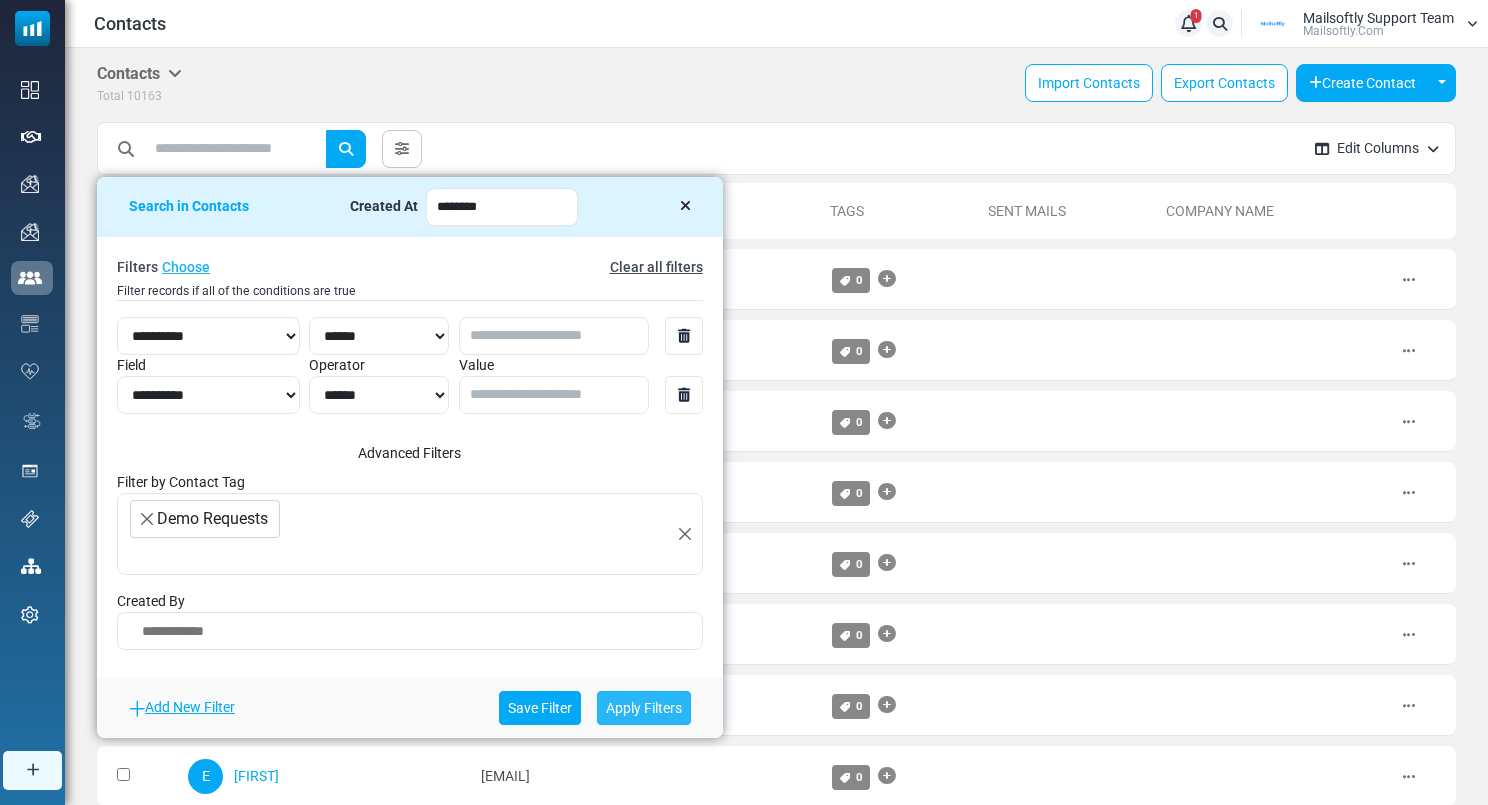 click on "Apply Filters" at bounding box center [644, 708] 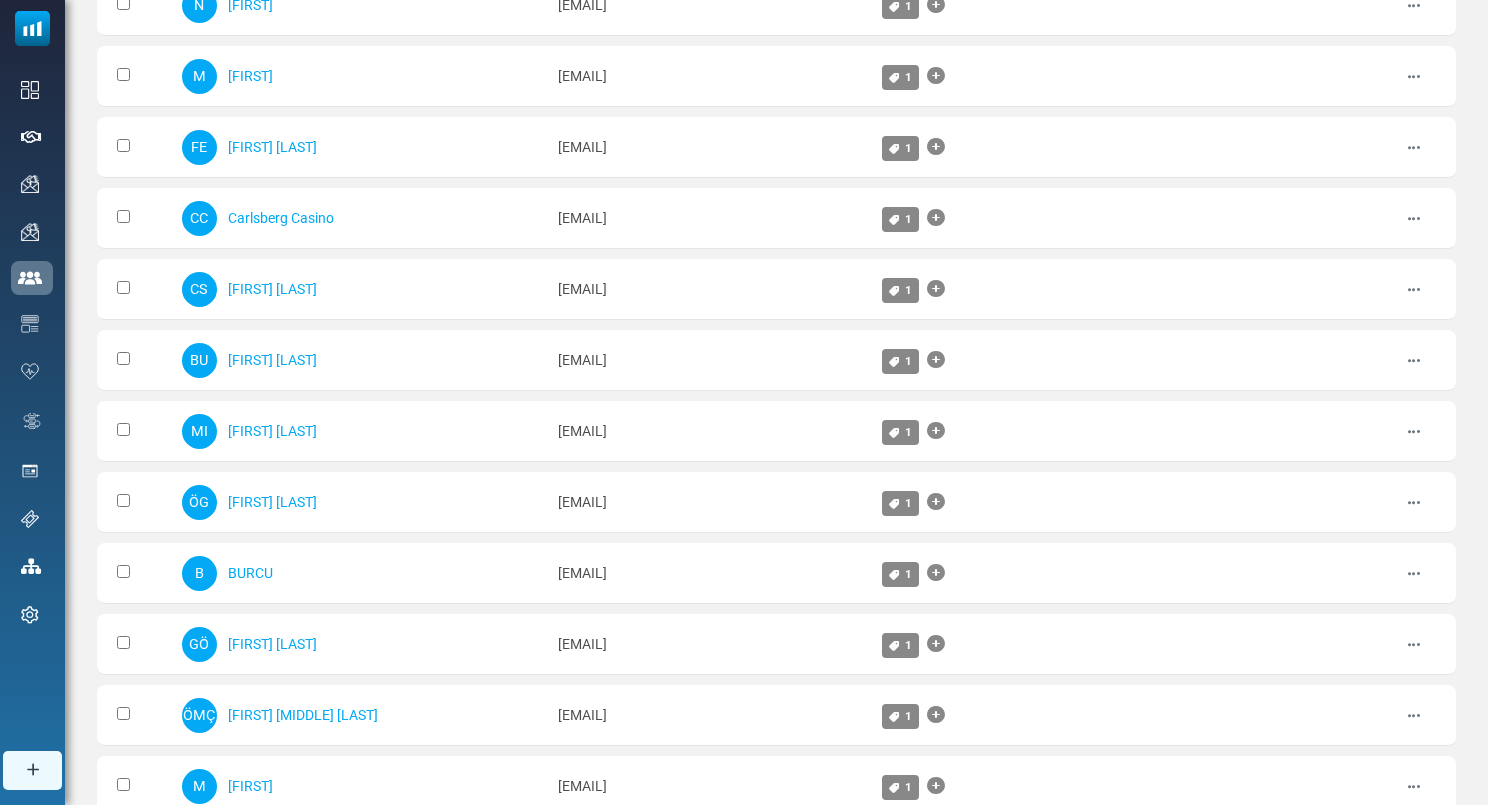scroll, scrollTop: 280, scrollLeft: 0, axis: vertical 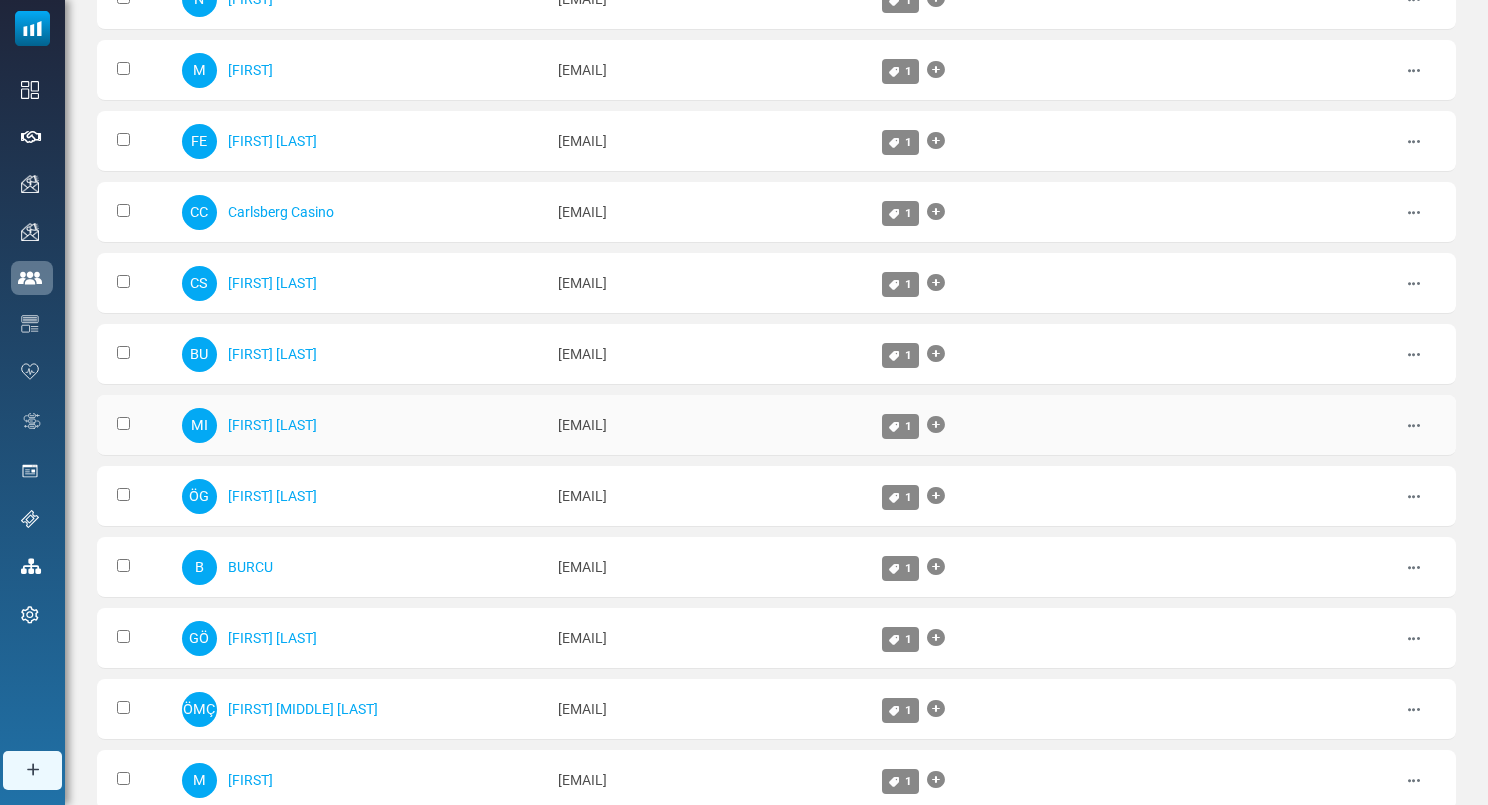 drag, startPoint x: 686, startPoint y: 425, endPoint x: 558, endPoint y: 427, distance: 128.01562 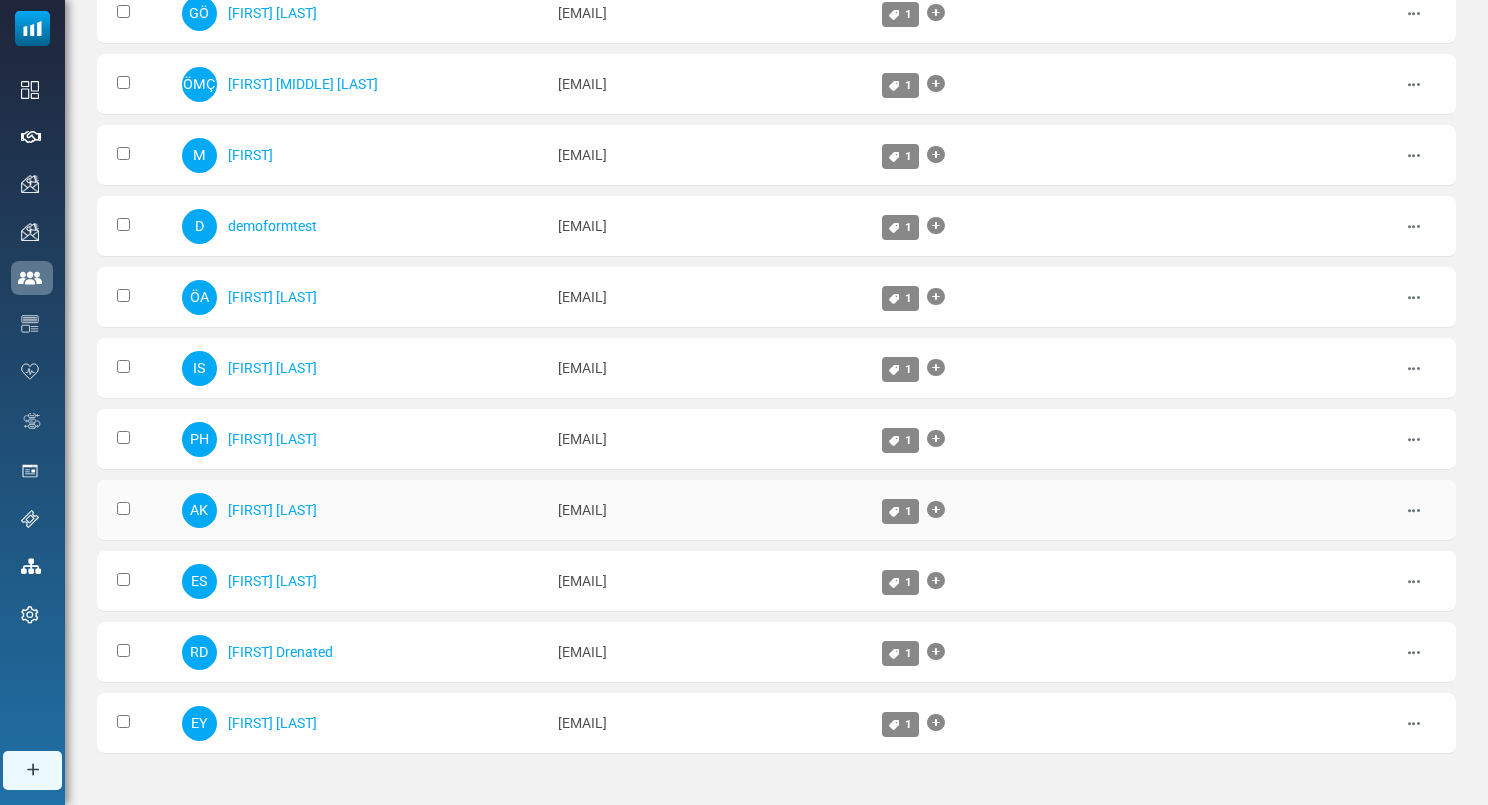 scroll, scrollTop: 941, scrollLeft: 0, axis: vertical 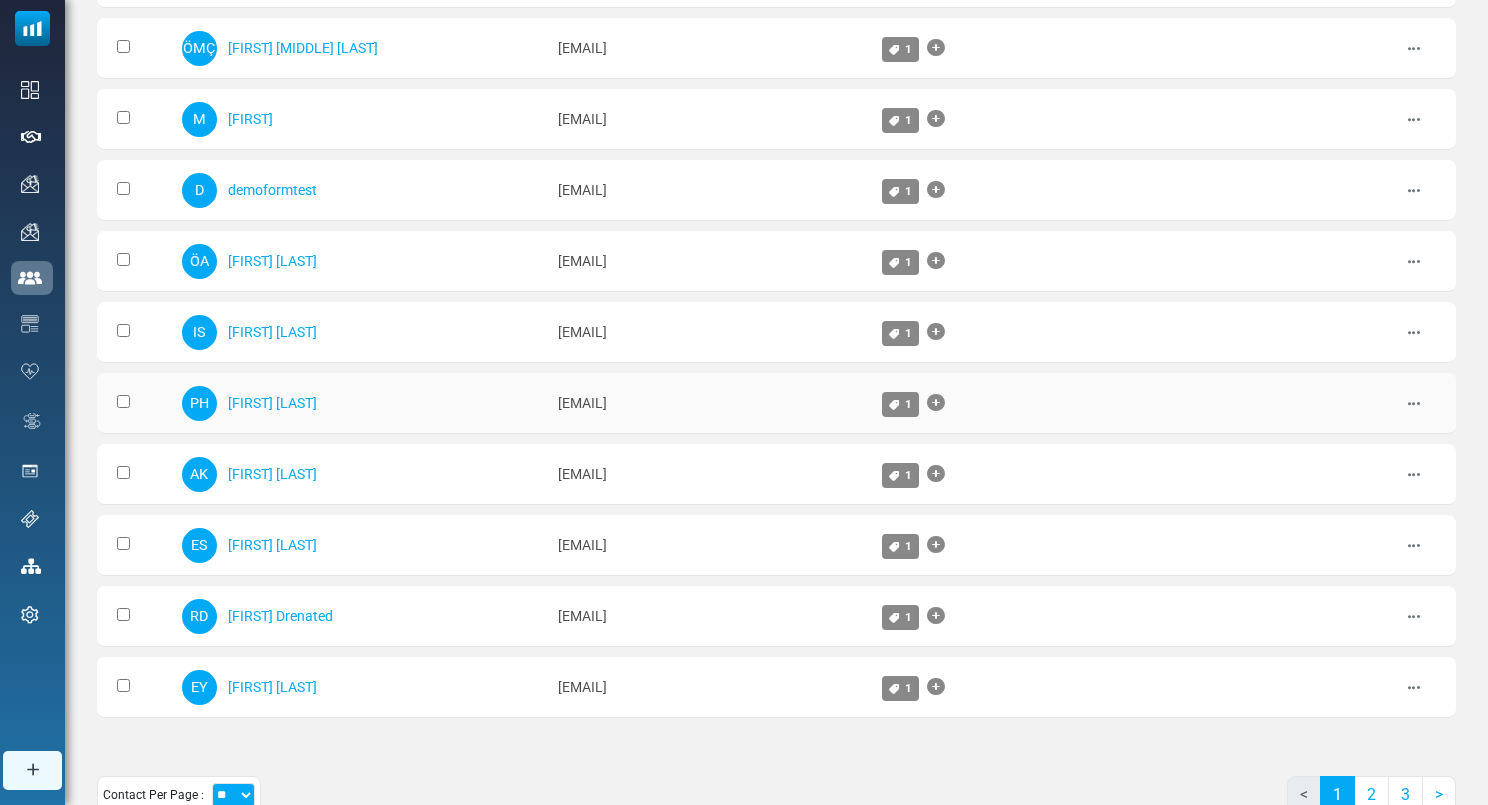 drag, startPoint x: 519, startPoint y: 398, endPoint x: 685, endPoint y: 406, distance: 166.19266 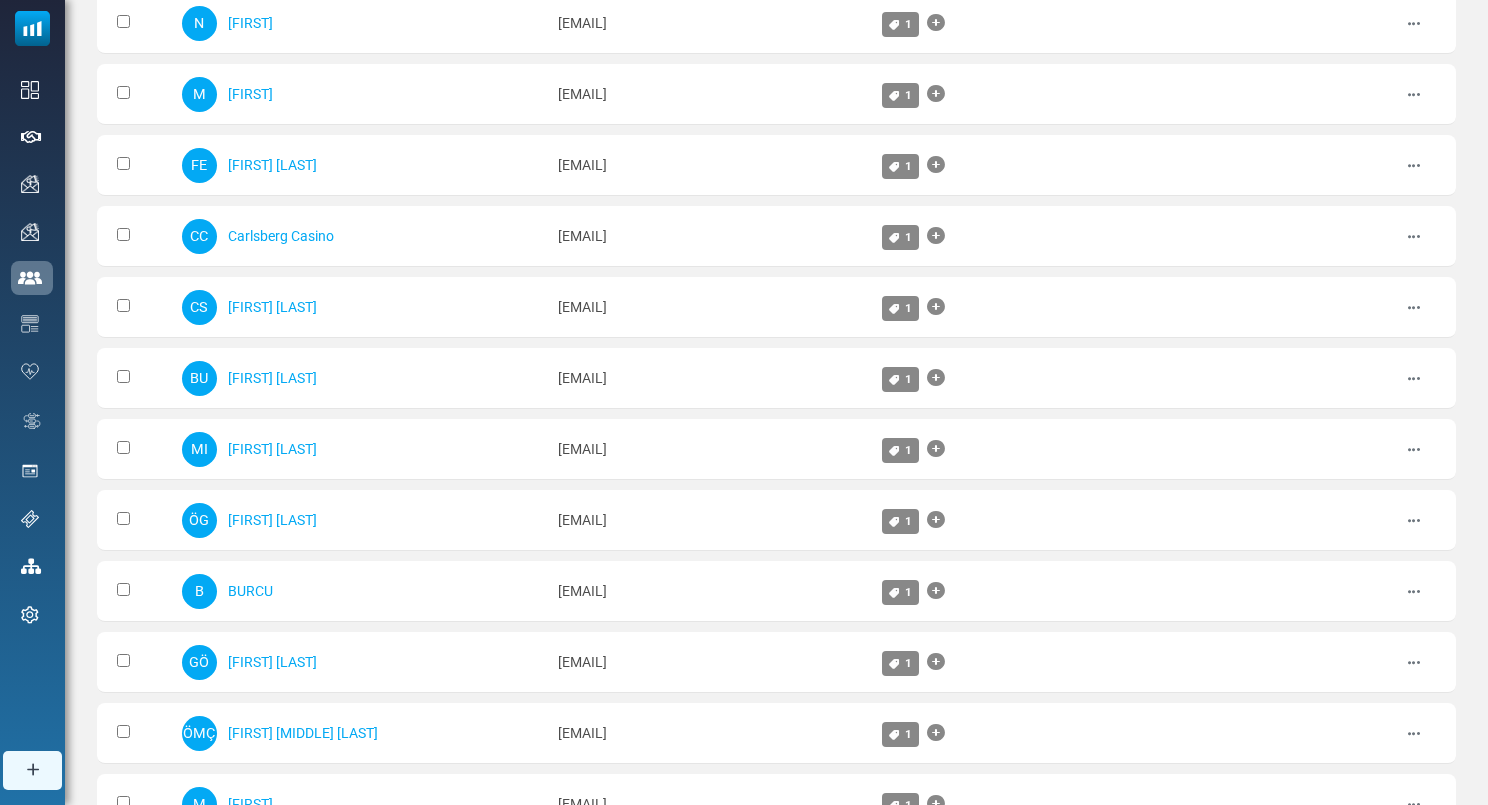 scroll, scrollTop: 260, scrollLeft: 0, axis: vertical 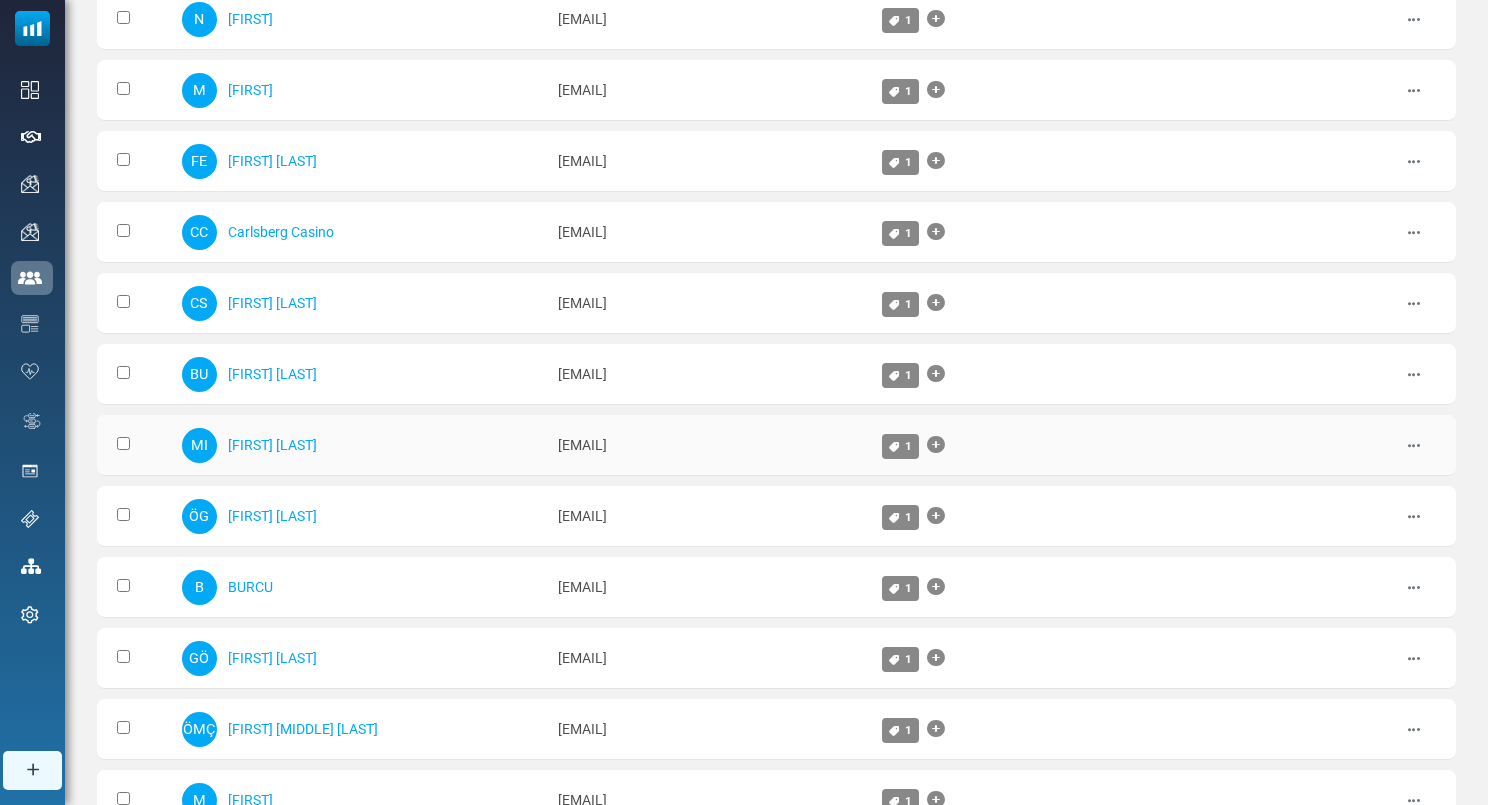 drag, startPoint x: 692, startPoint y: 442, endPoint x: 467, endPoint y: 443, distance: 225.00223 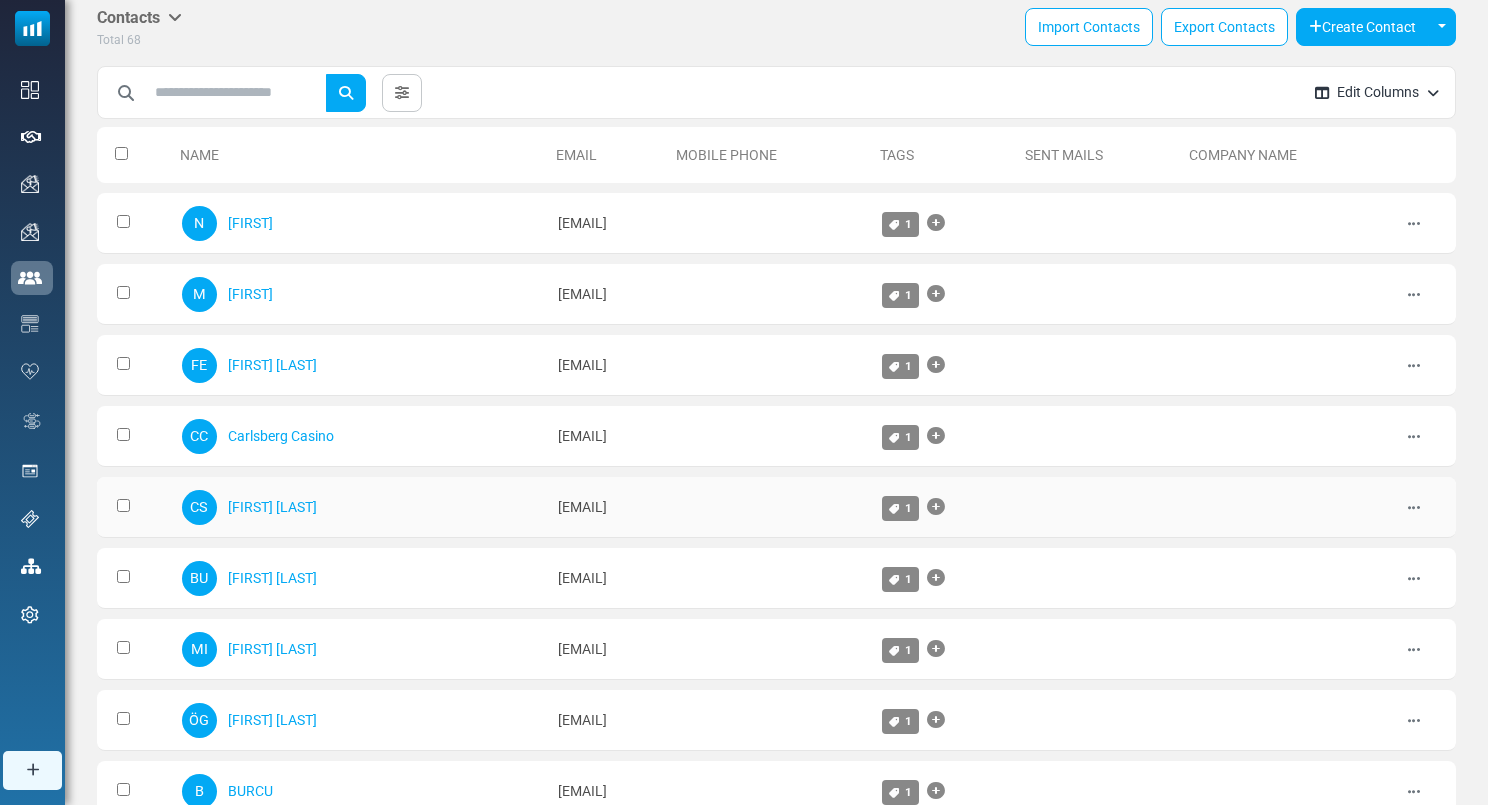 scroll, scrollTop: 40, scrollLeft: 0, axis: vertical 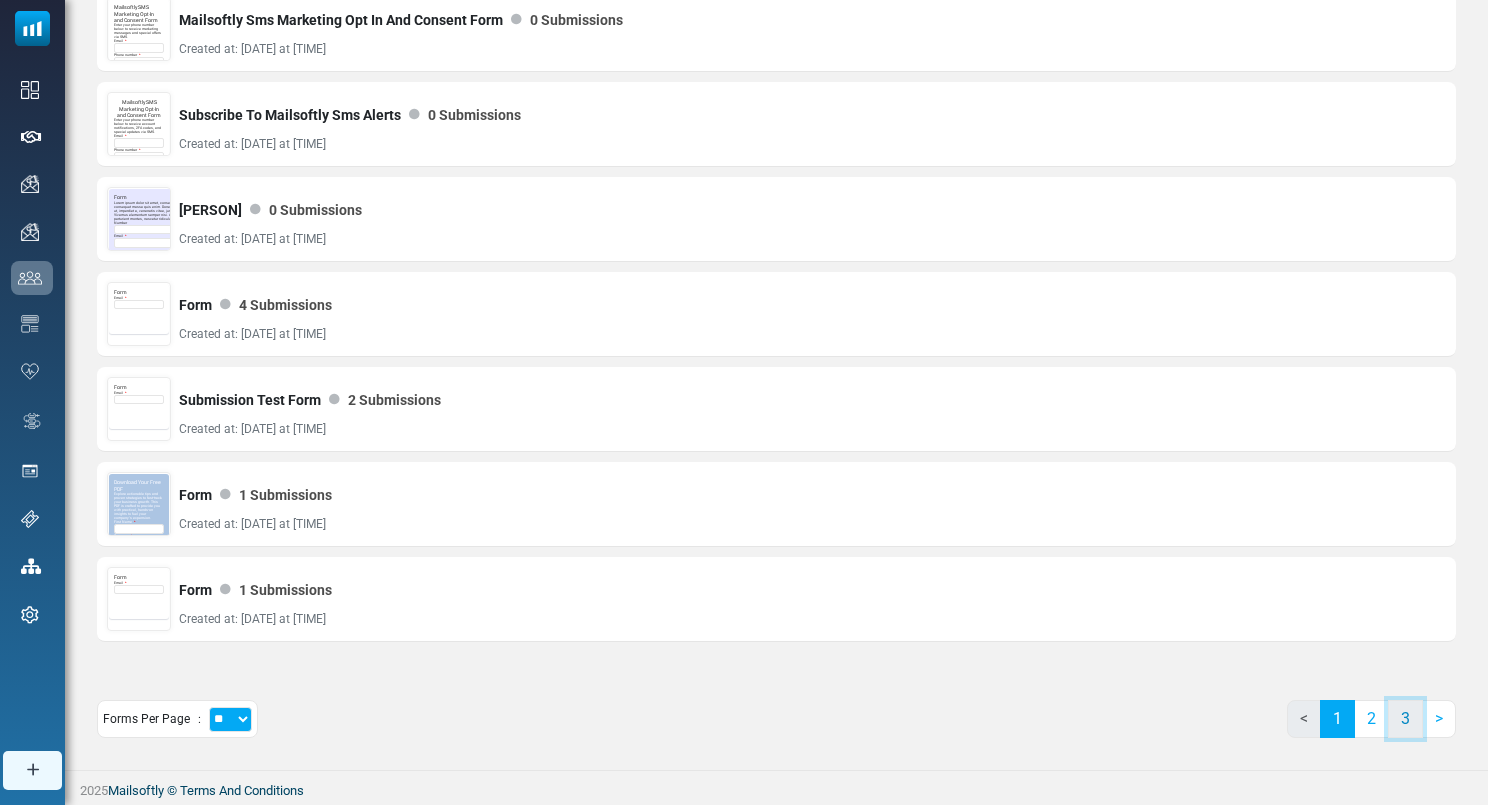 click on "3" at bounding box center [1405, 719] 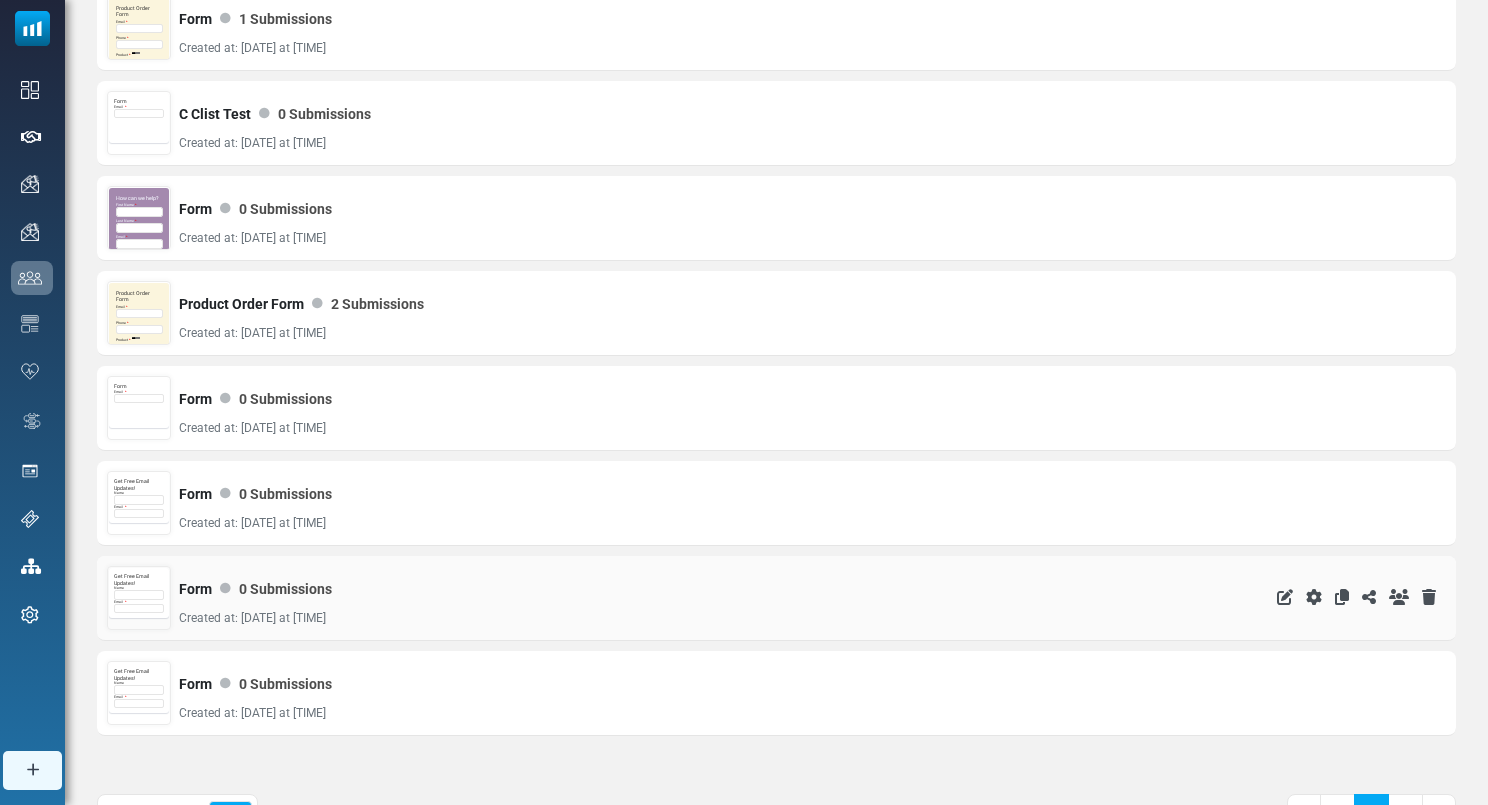 scroll, scrollTop: 1507, scrollLeft: 0, axis: vertical 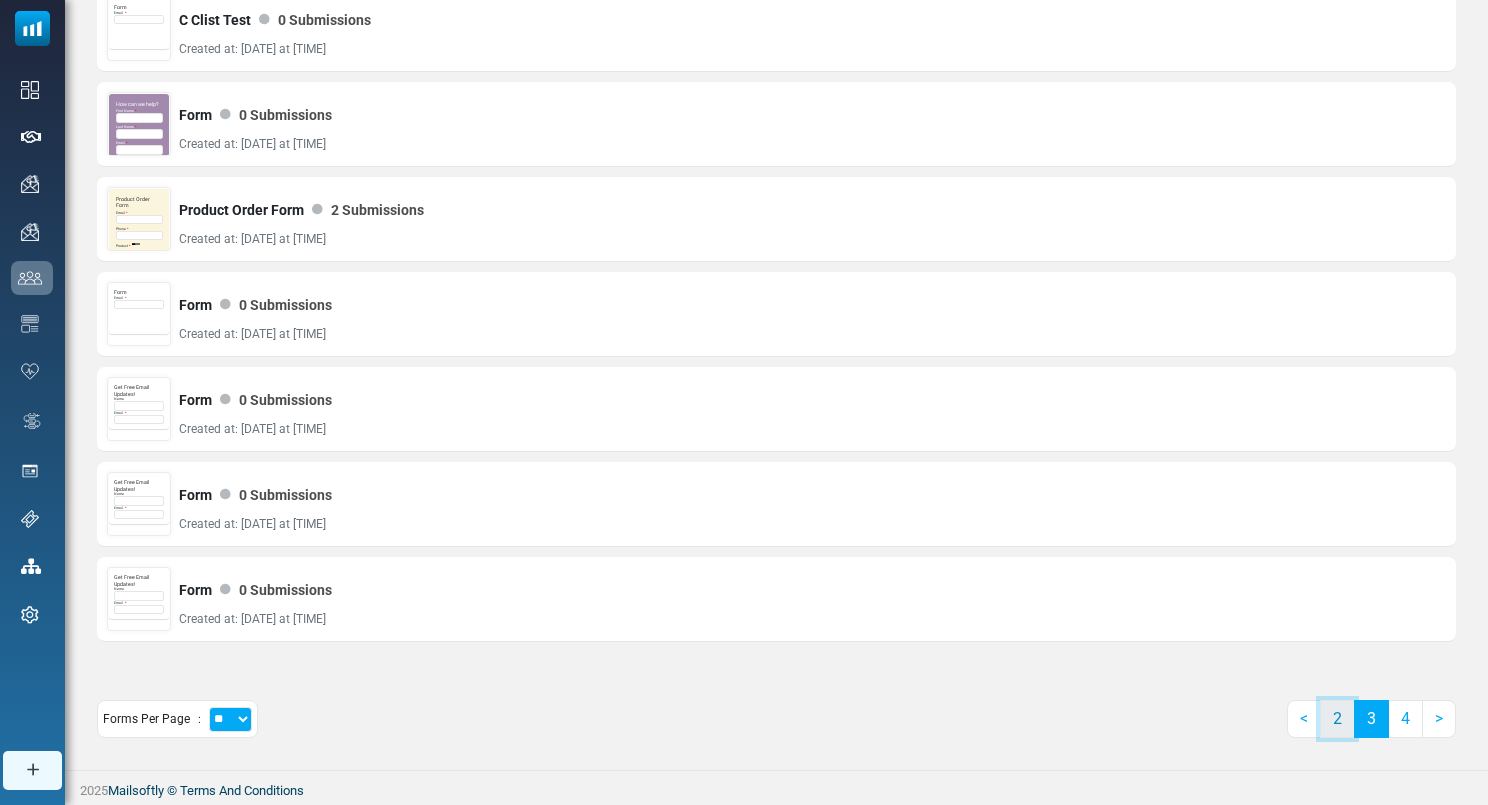 click on "2" at bounding box center [1337, 719] 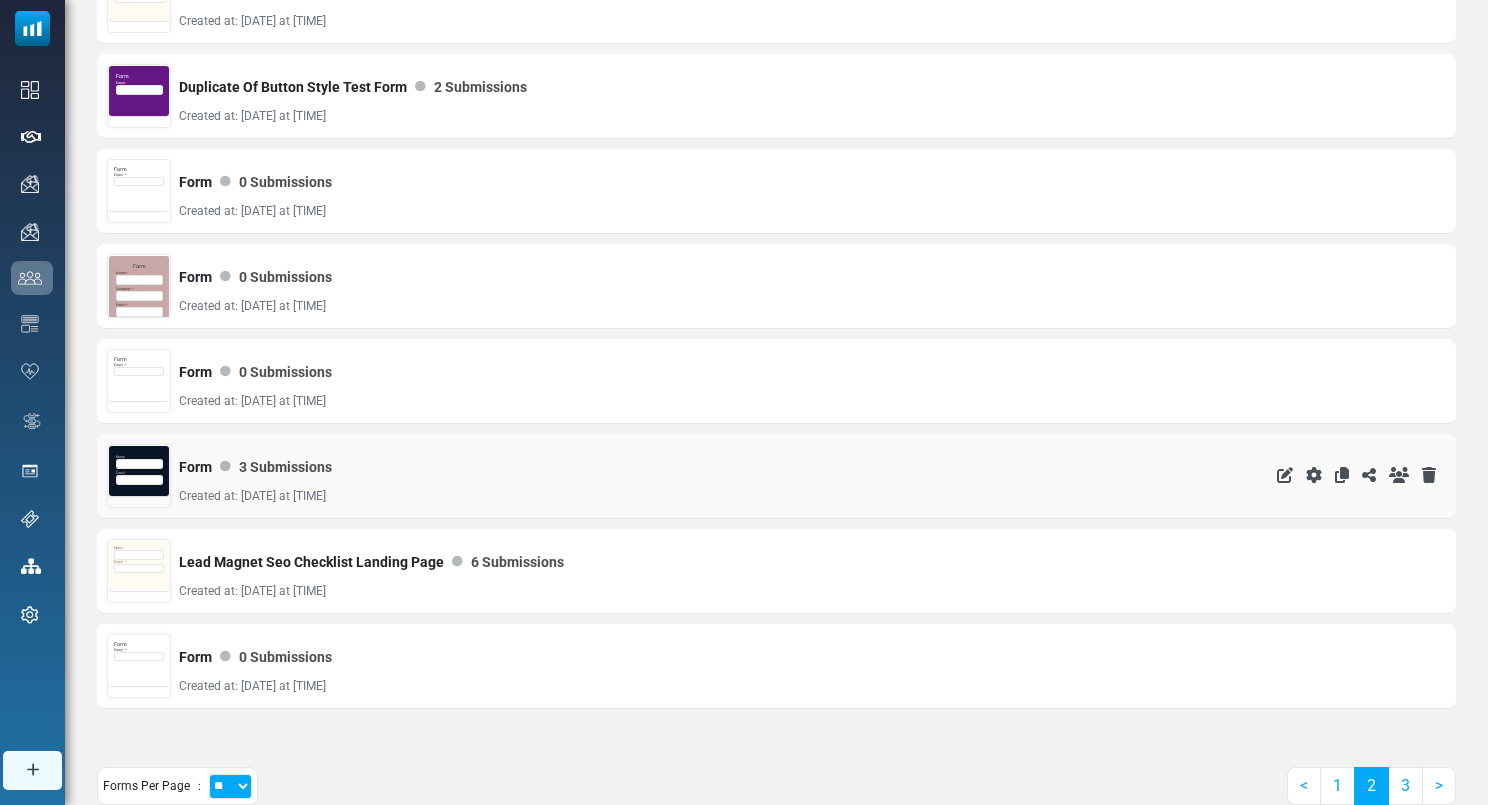 scroll, scrollTop: 1507, scrollLeft: 0, axis: vertical 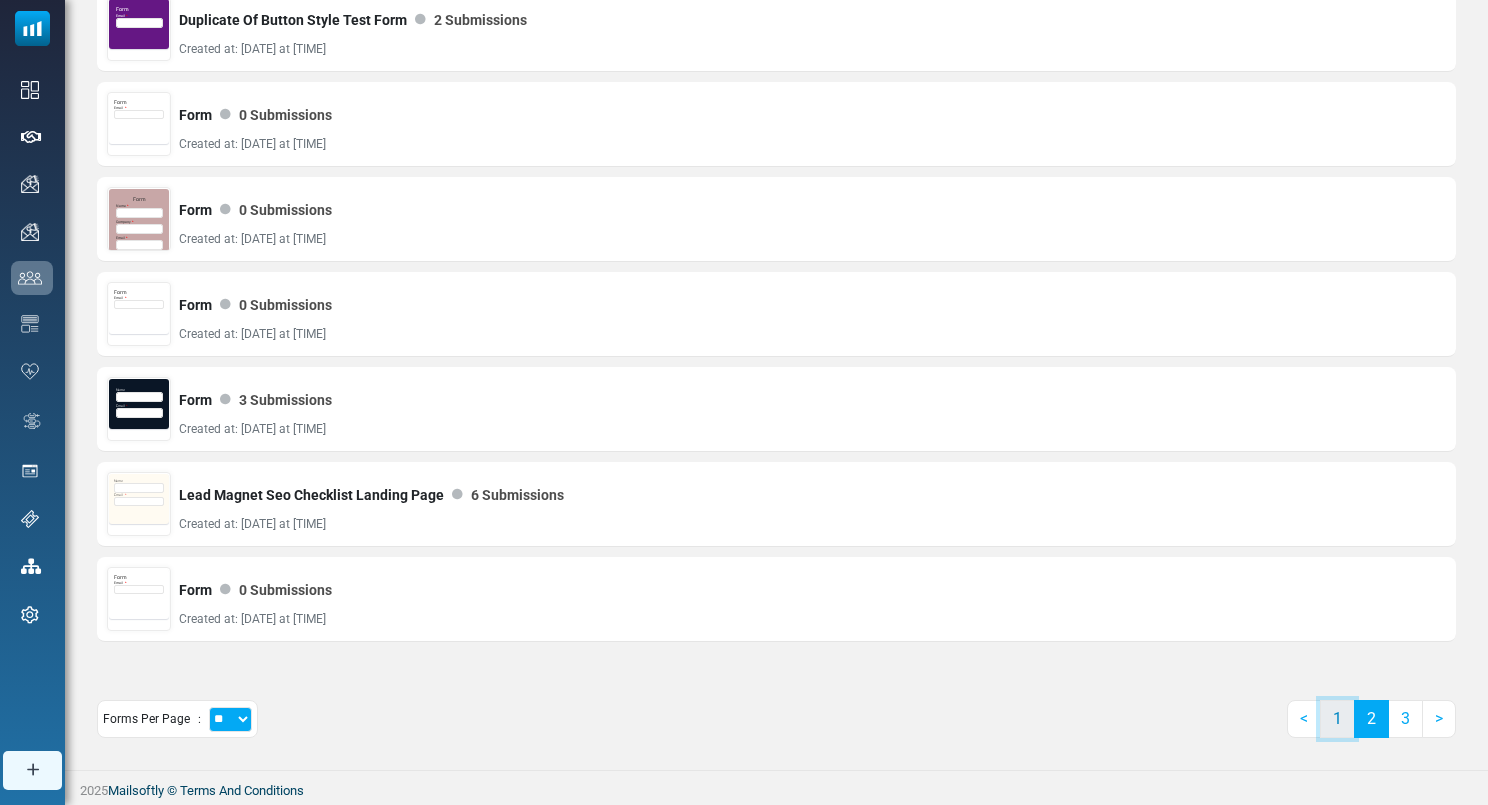 click on "1" at bounding box center (1337, 719) 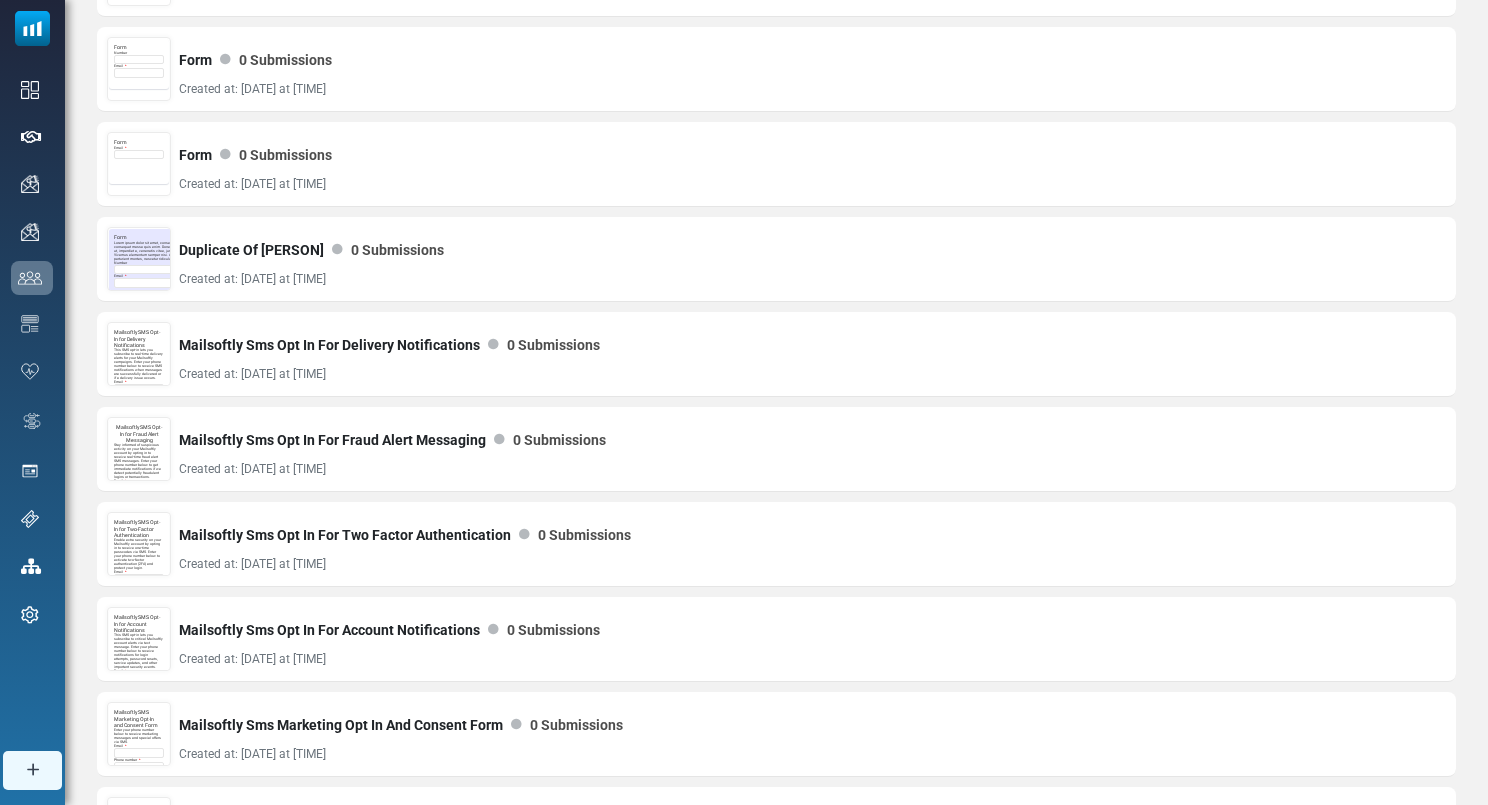 scroll, scrollTop: 1507, scrollLeft: 0, axis: vertical 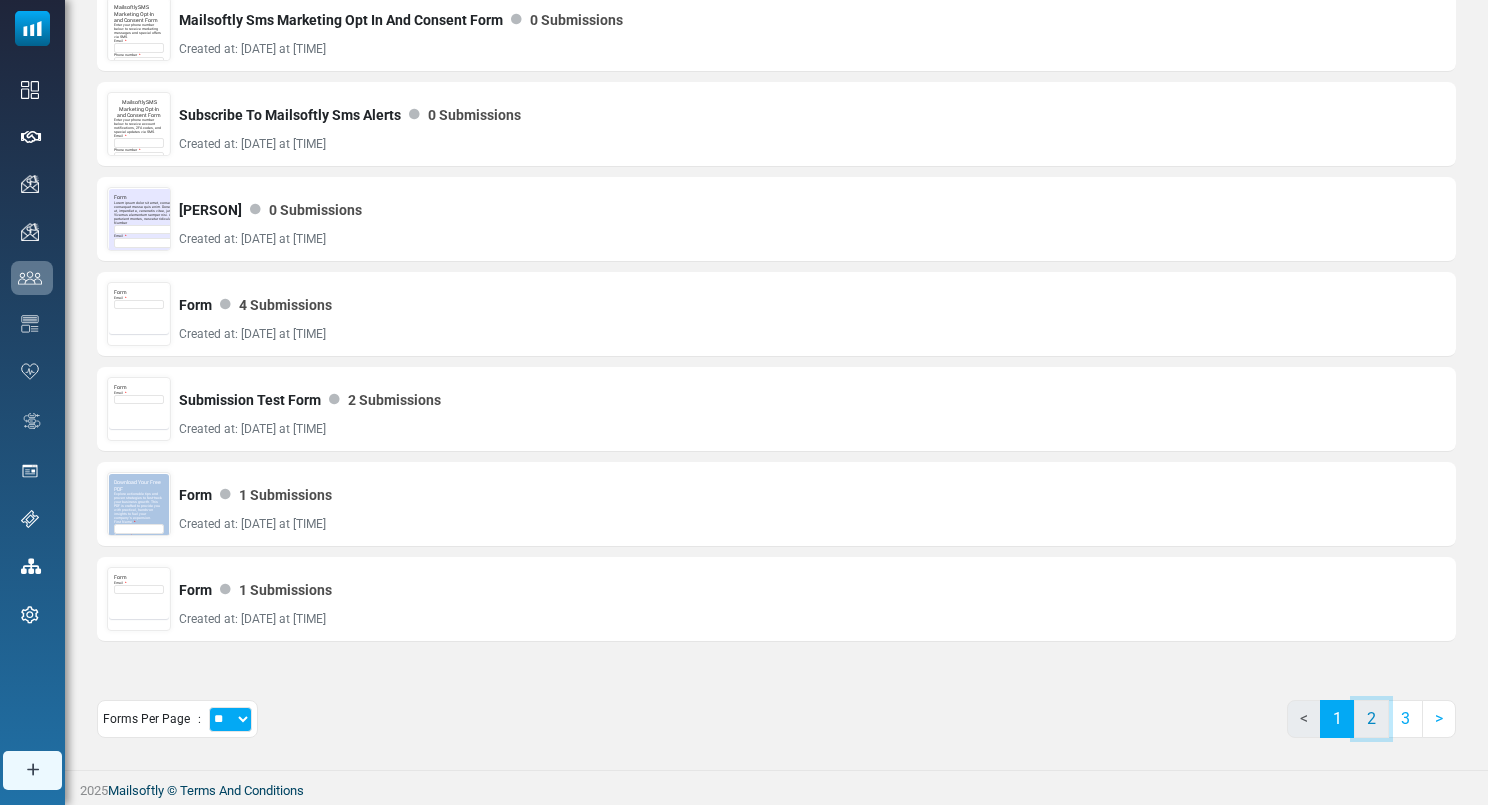 click on "2" at bounding box center [1371, 719] 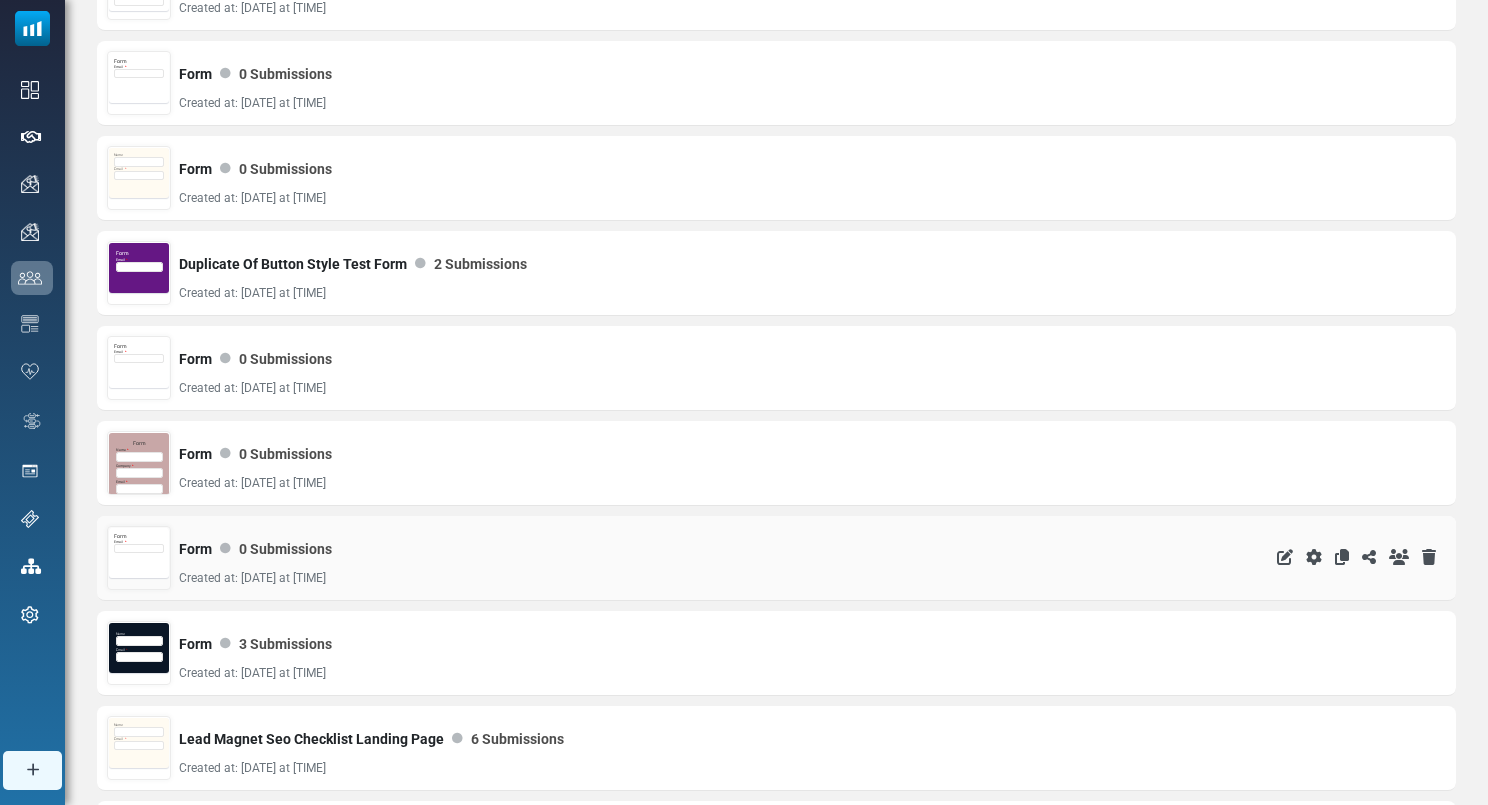 scroll, scrollTop: 1507, scrollLeft: 0, axis: vertical 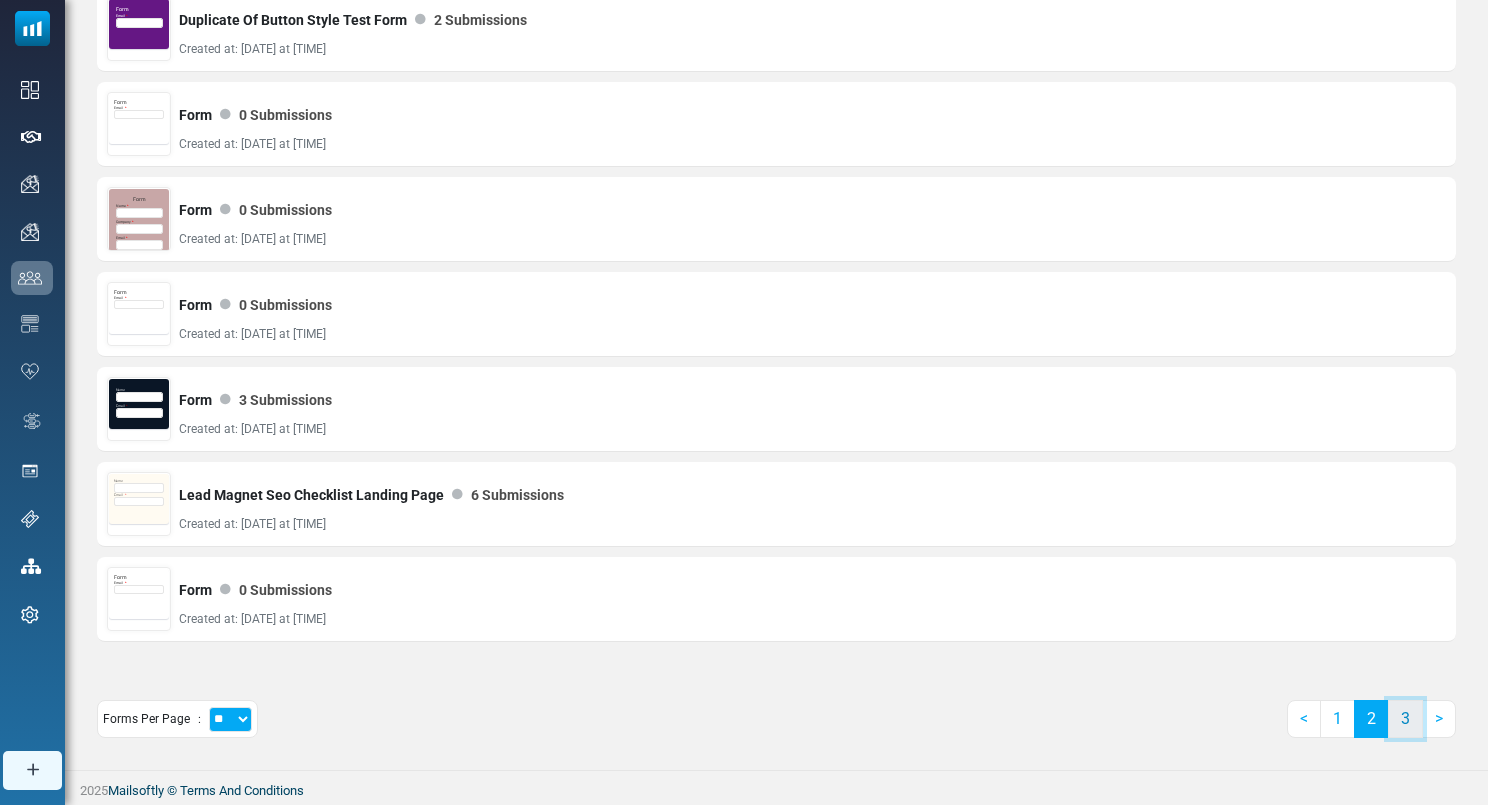 click on "3" at bounding box center (1405, 719) 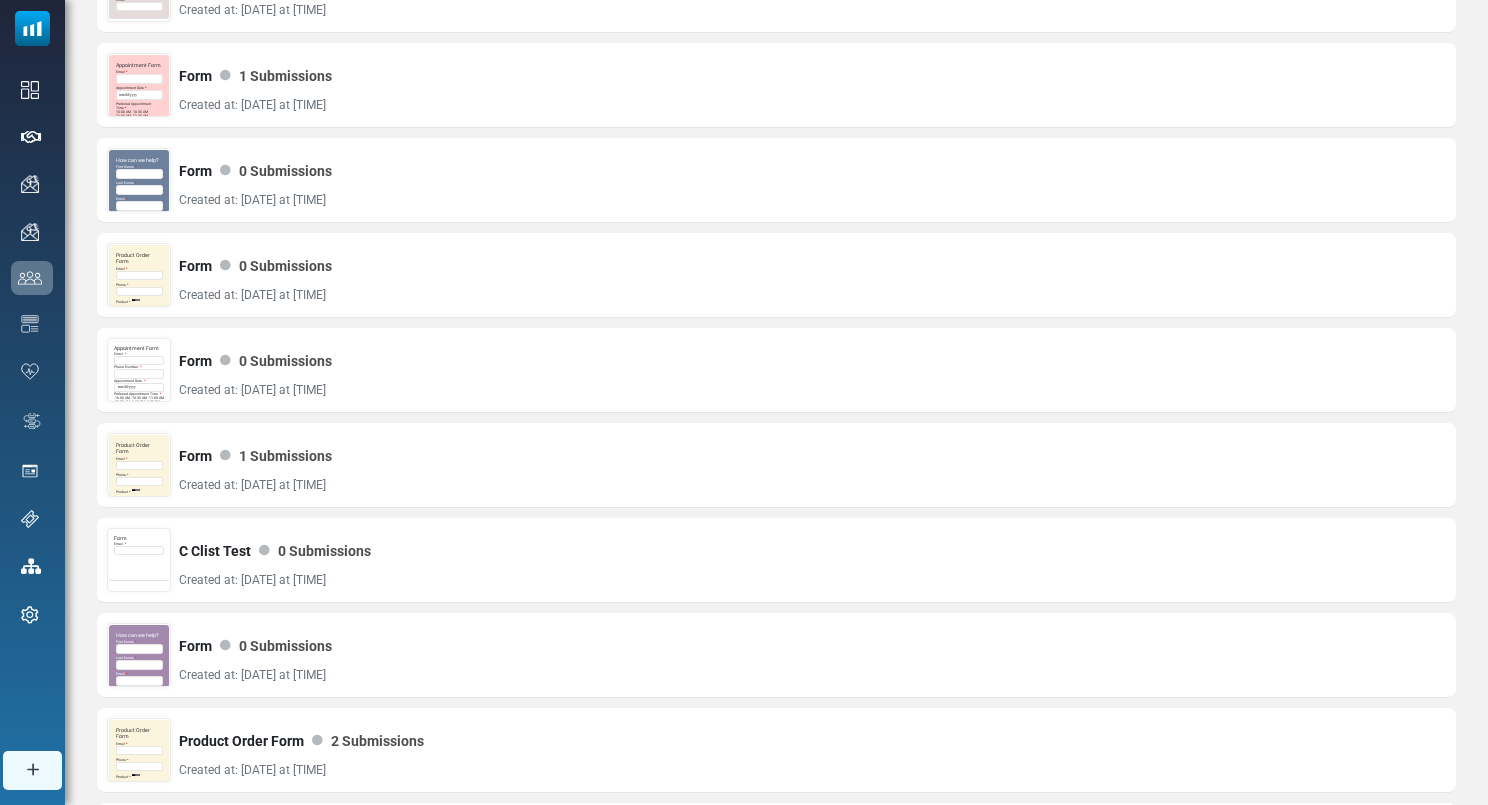 scroll, scrollTop: 1507, scrollLeft: 0, axis: vertical 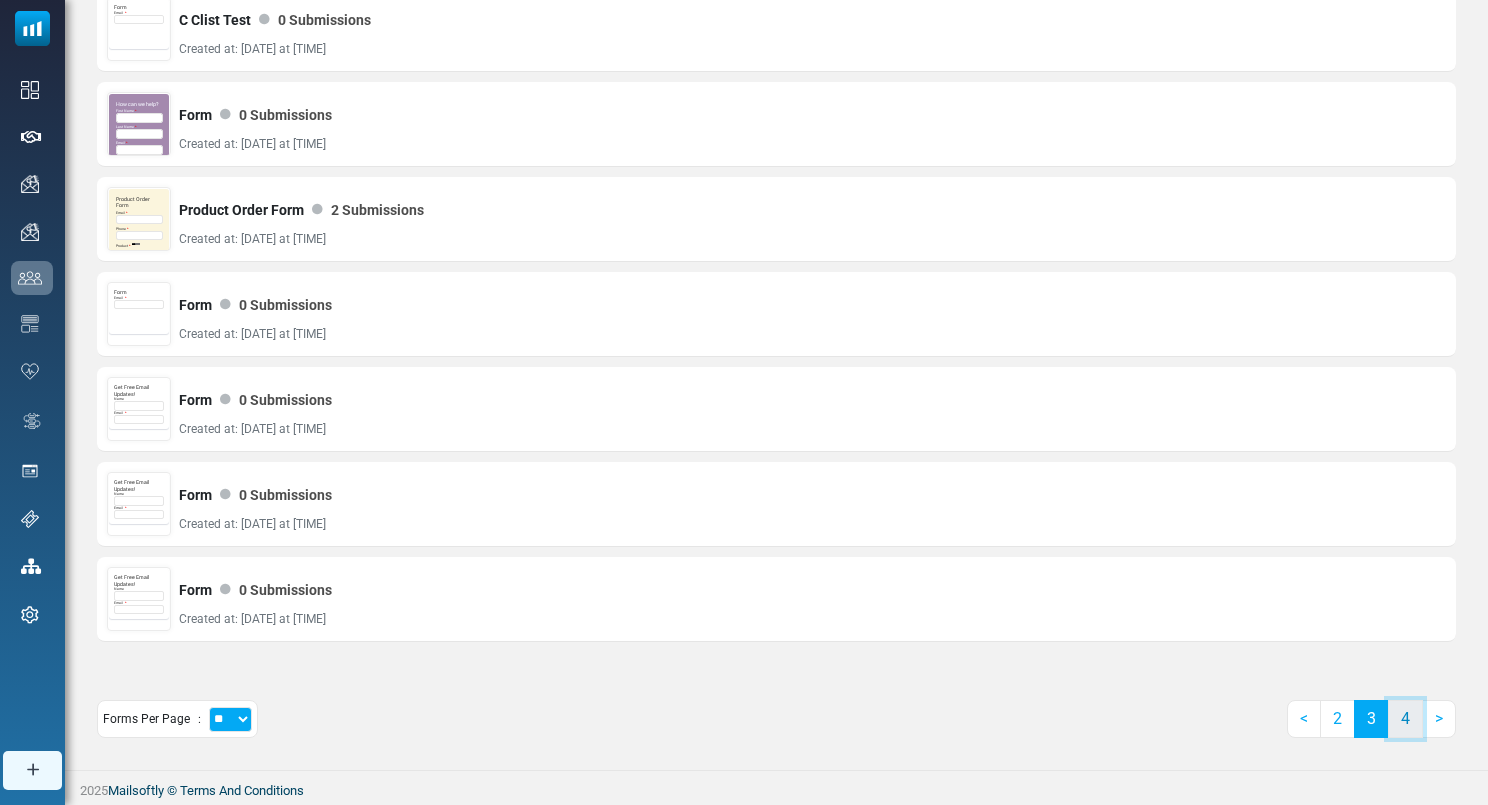click on "4" at bounding box center [1405, 719] 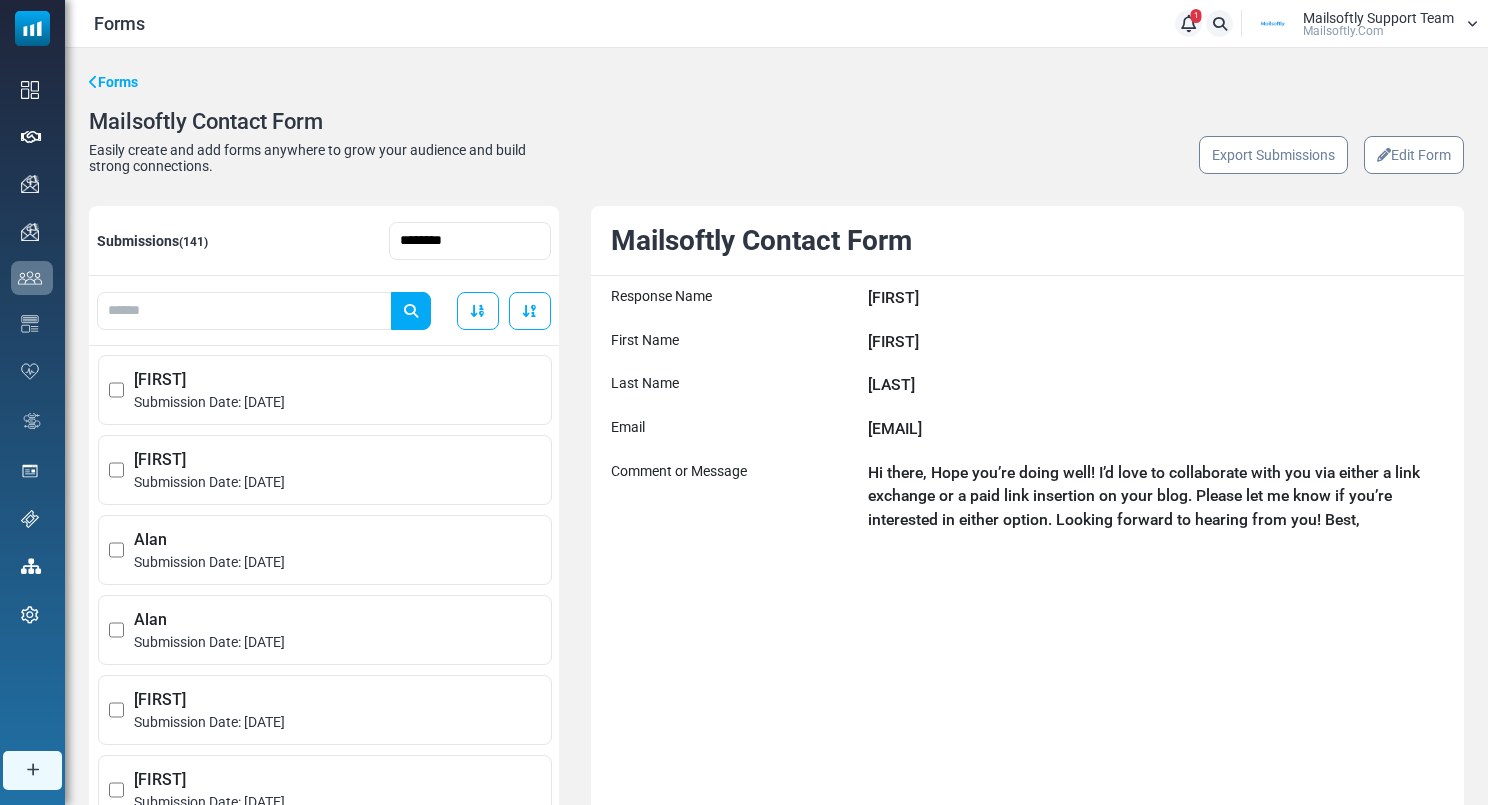 scroll, scrollTop: 0, scrollLeft: 0, axis: both 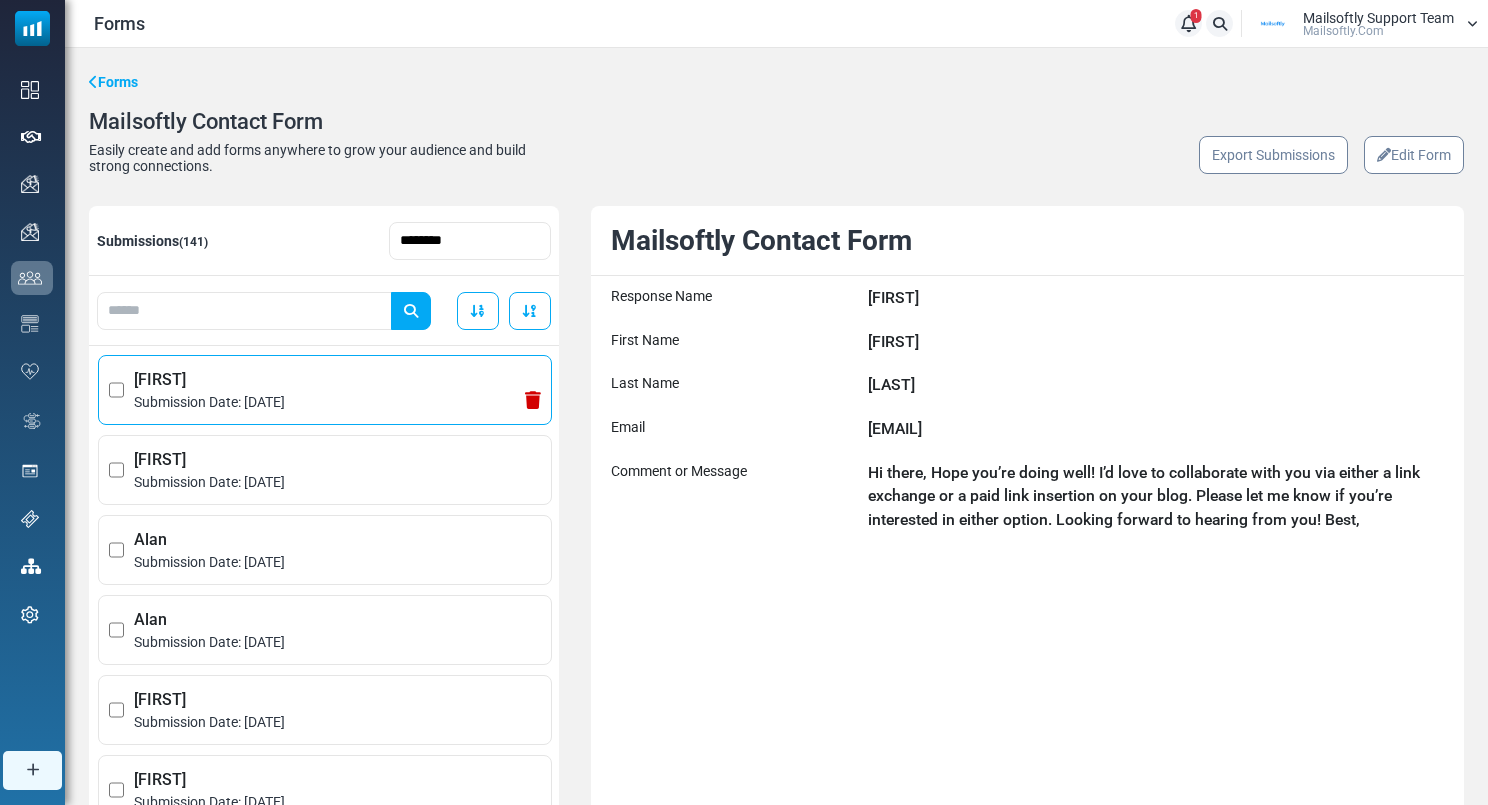 click on "[FIRST]" at bounding box center [337, 380] 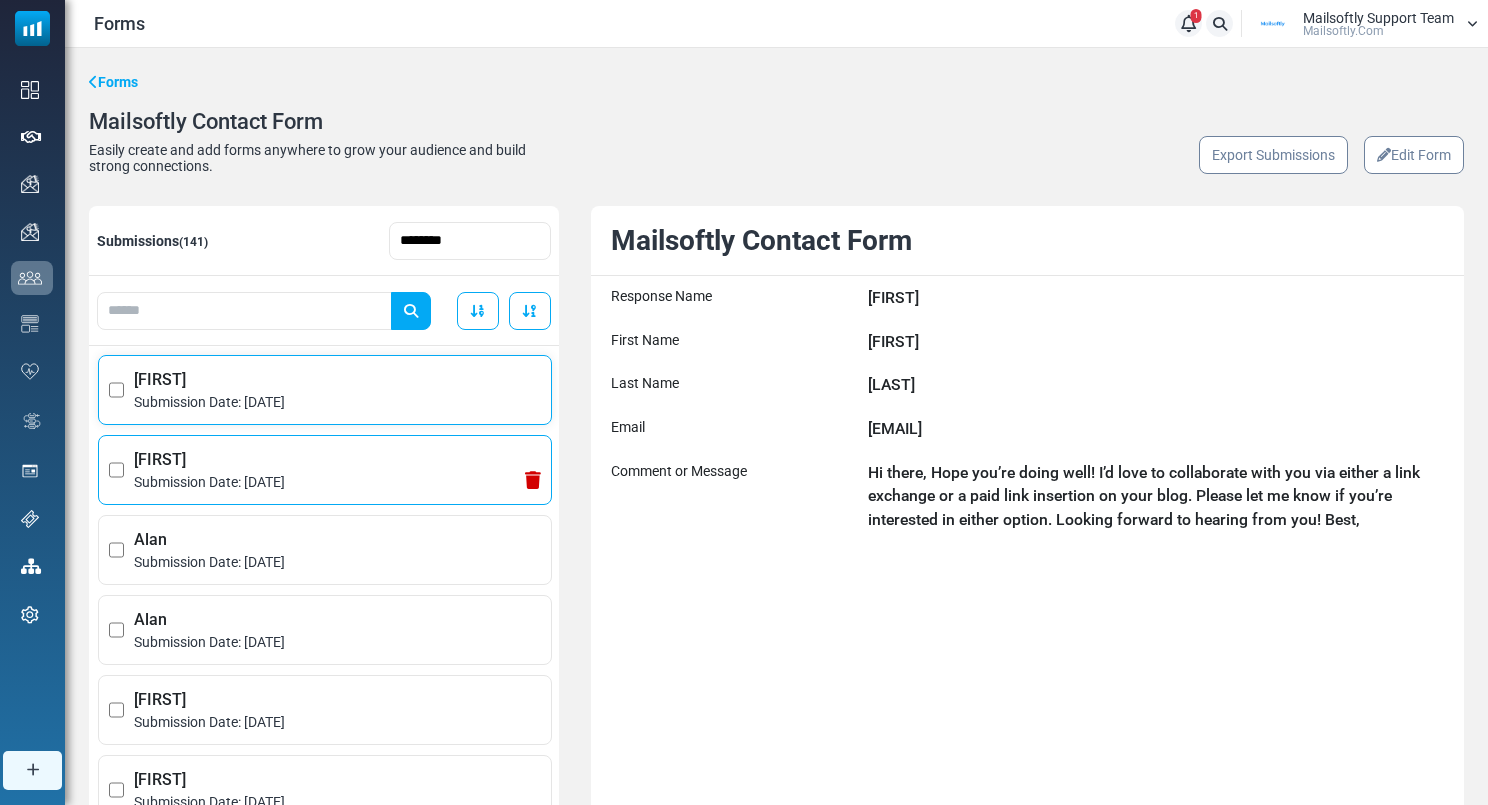 click on "[FIRST]" at bounding box center [337, 460] 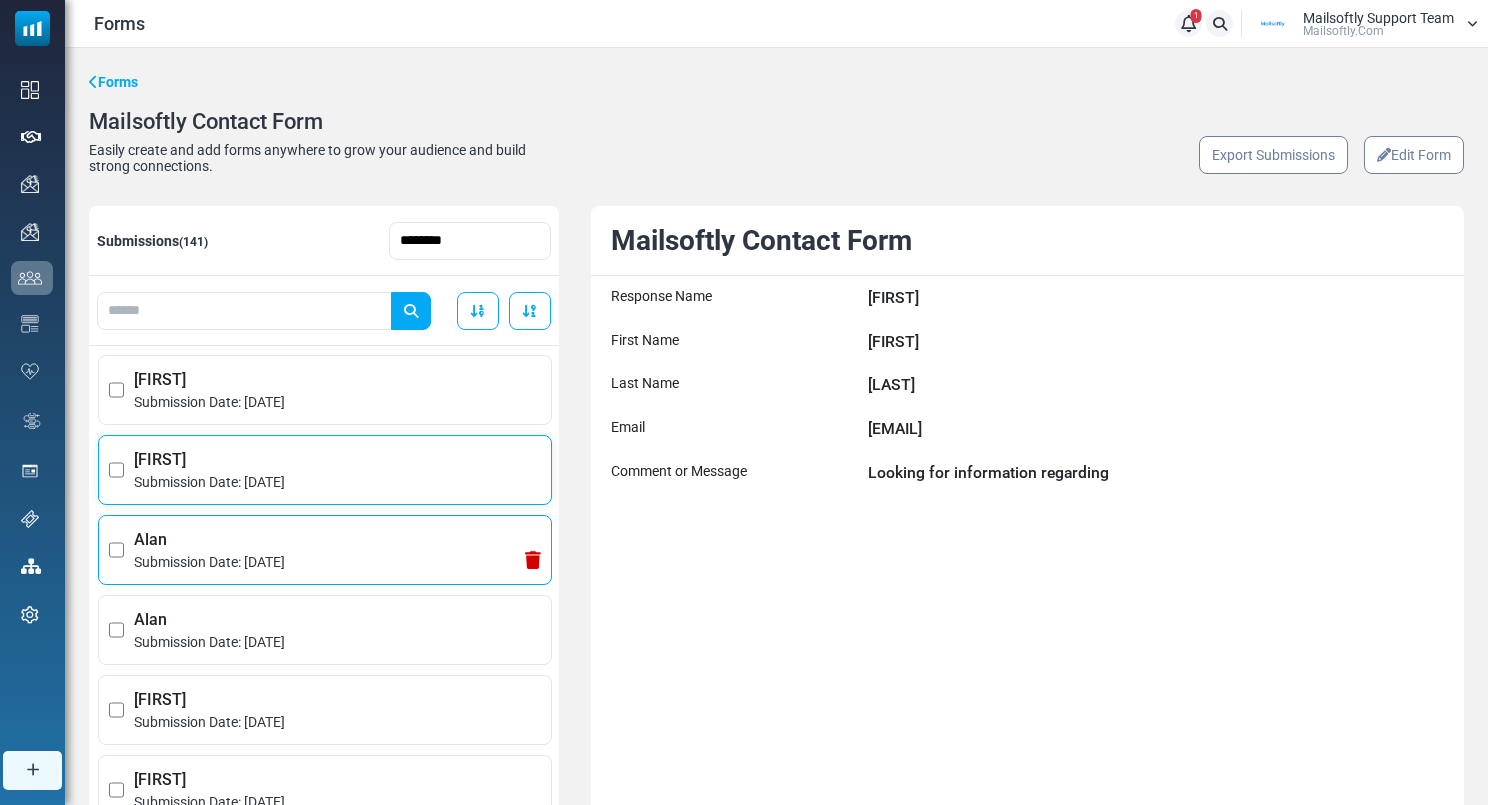click on "Submission Date: July 29, 2025" at bounding box center (337, 562) 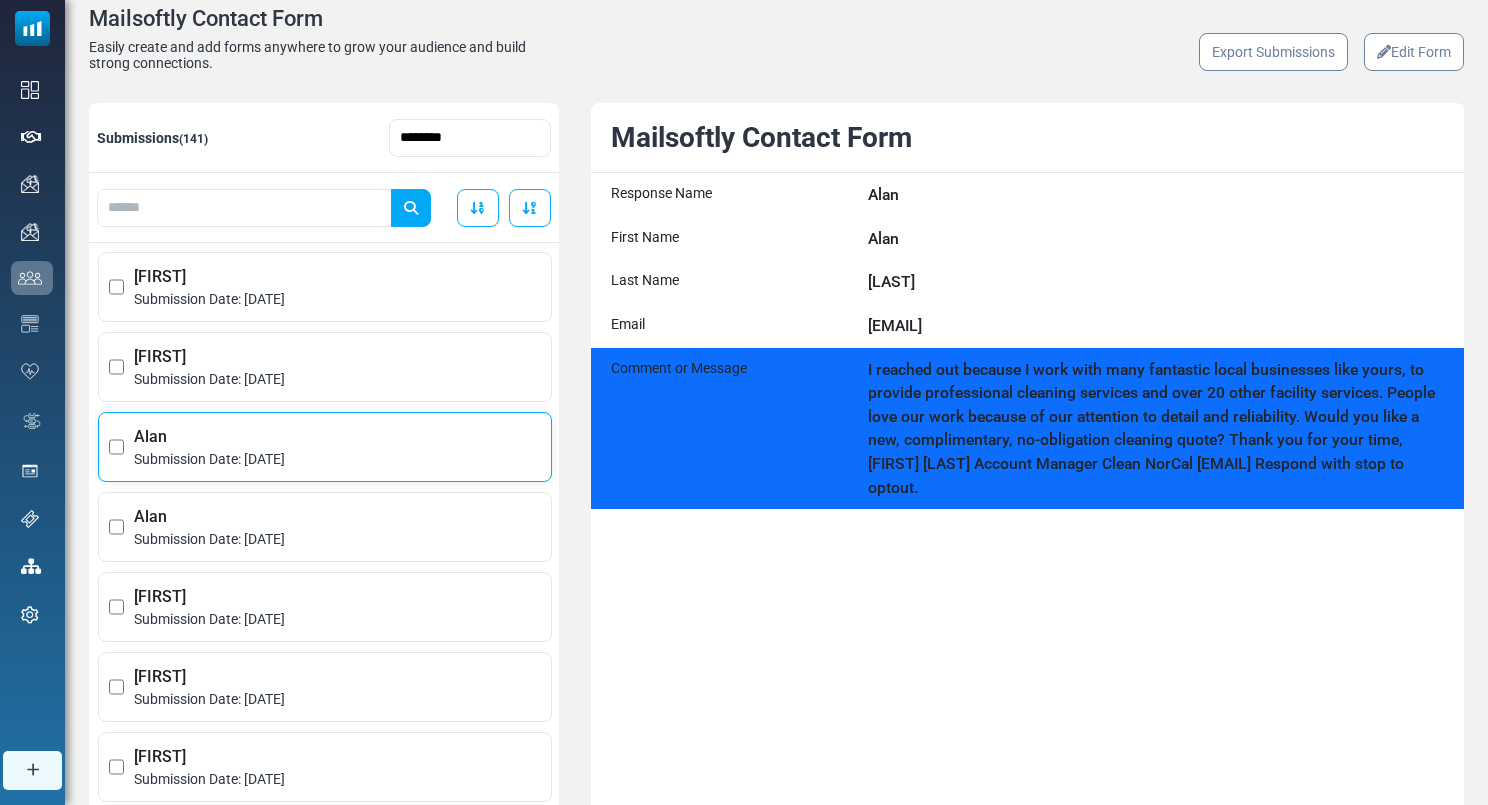 scroll, scrollTop: 124, scrollLeft: 0, axis: vertical 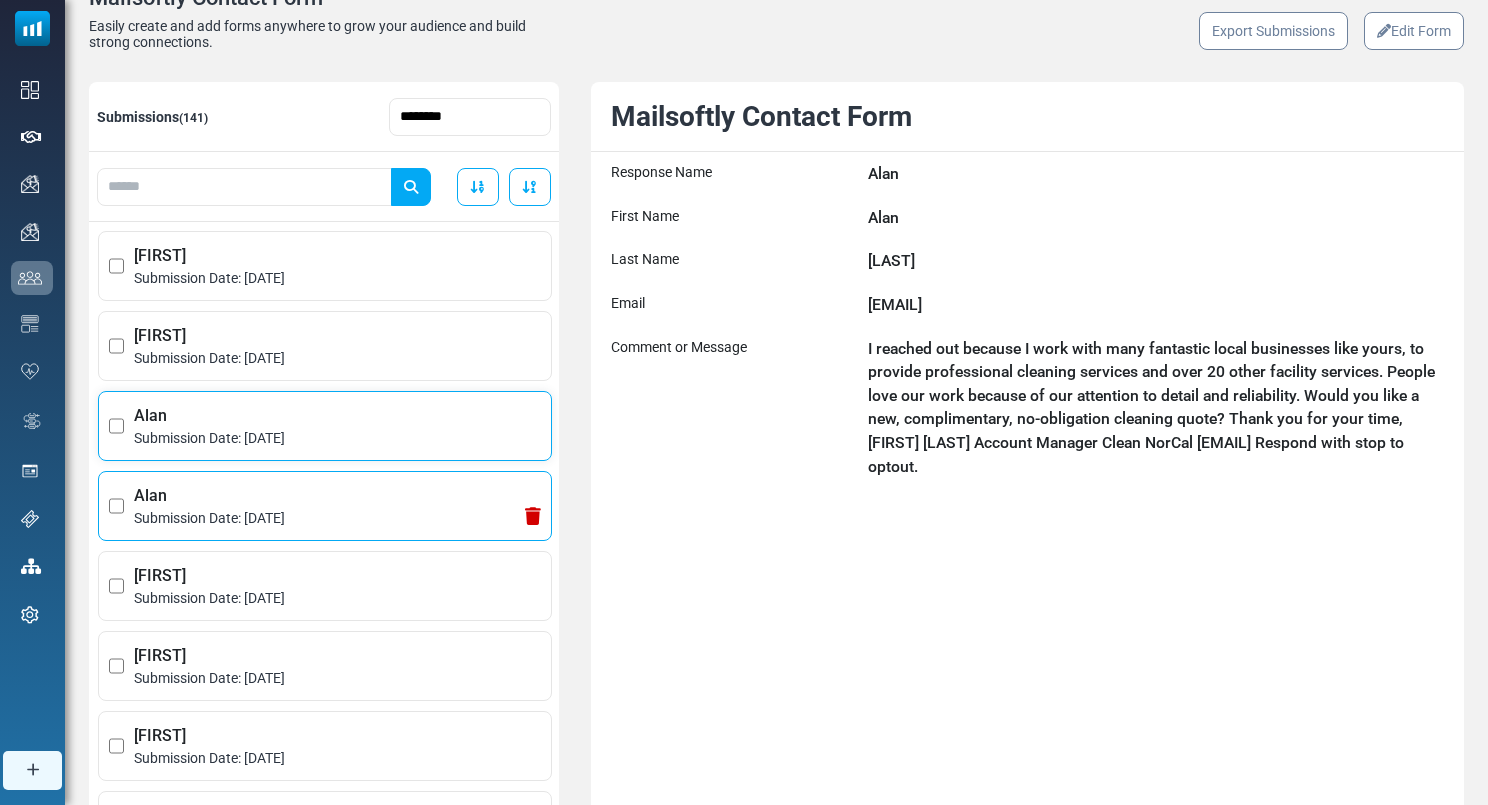 click on "Submission Date: July 29, 2025" at bounding box center [337, 518] 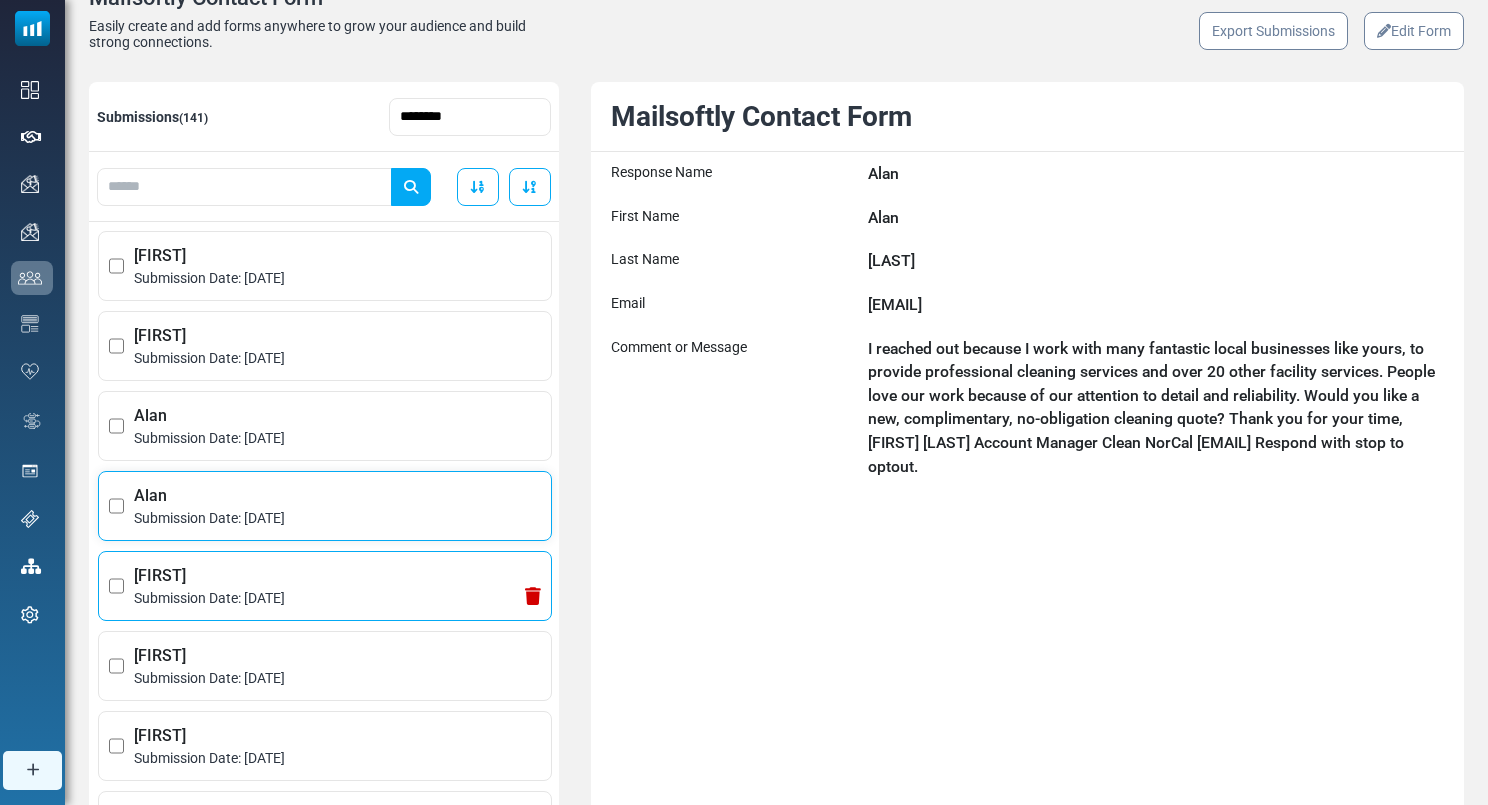 click on "Submission Date: July 29, 2025" at bounding box center [337, 598] 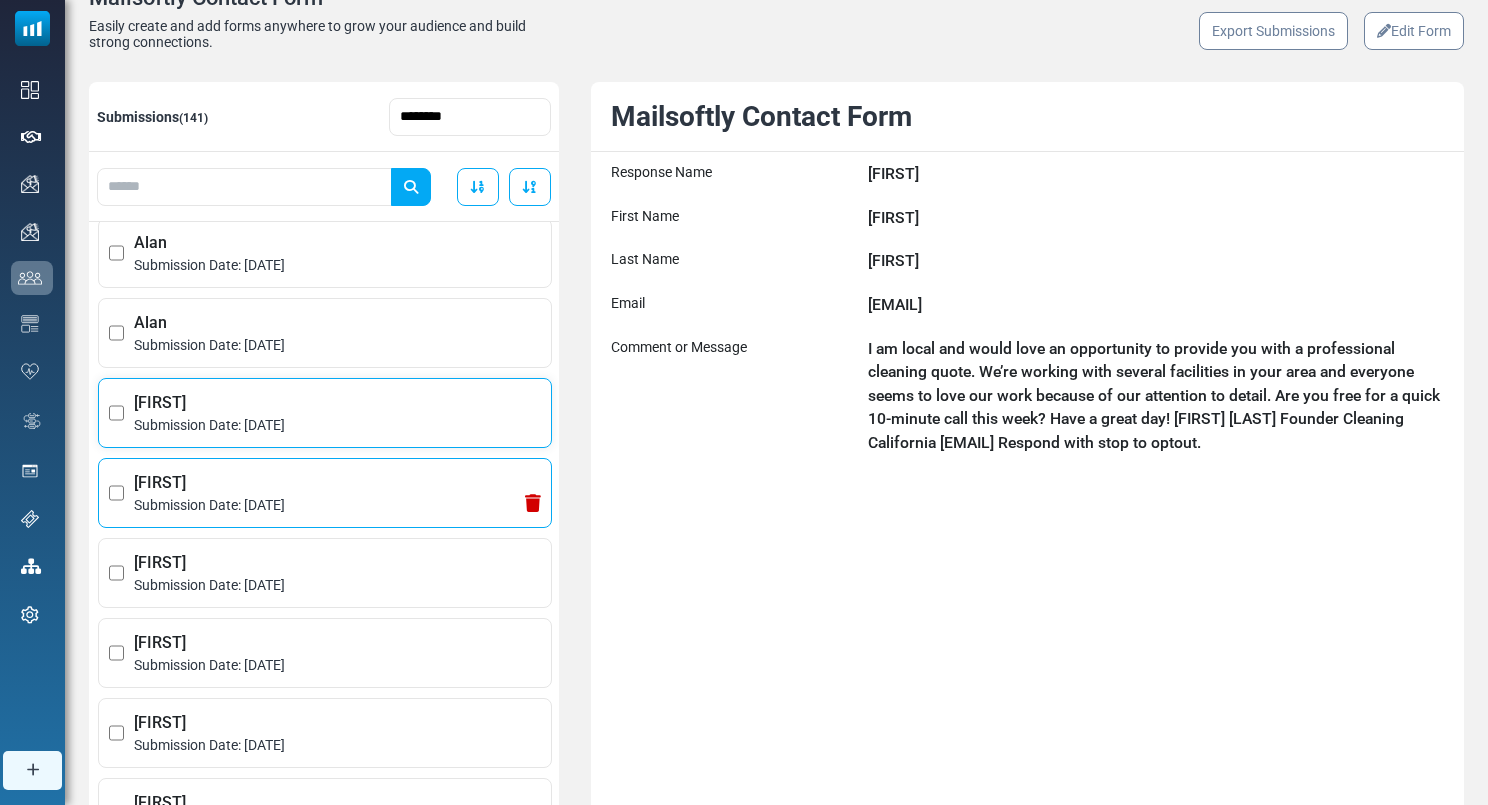 scroll, scrollTop: 182, scrollLeft: 0, axis: vertical 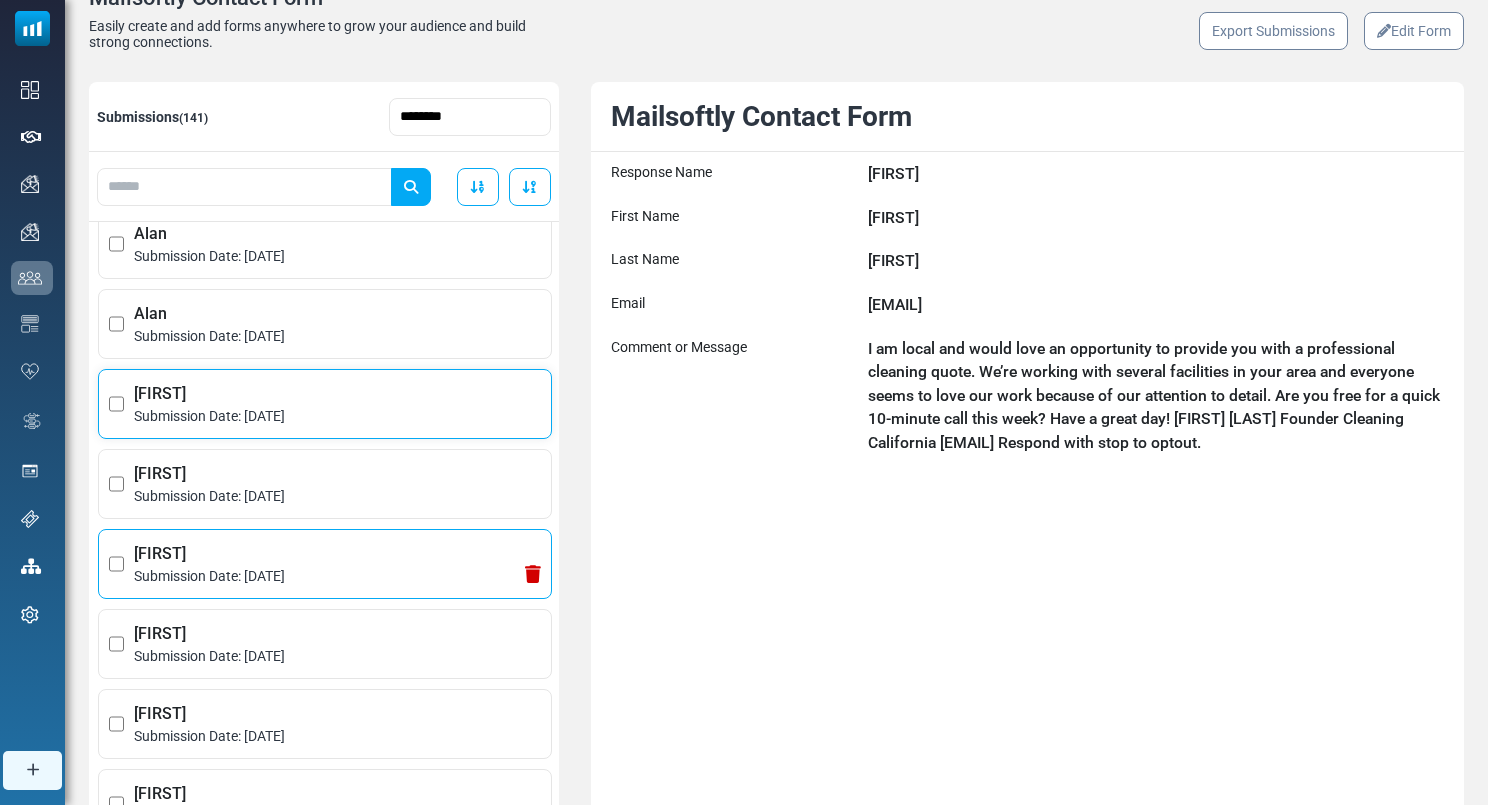 click on "Gor" at bounding box center [337, 554] 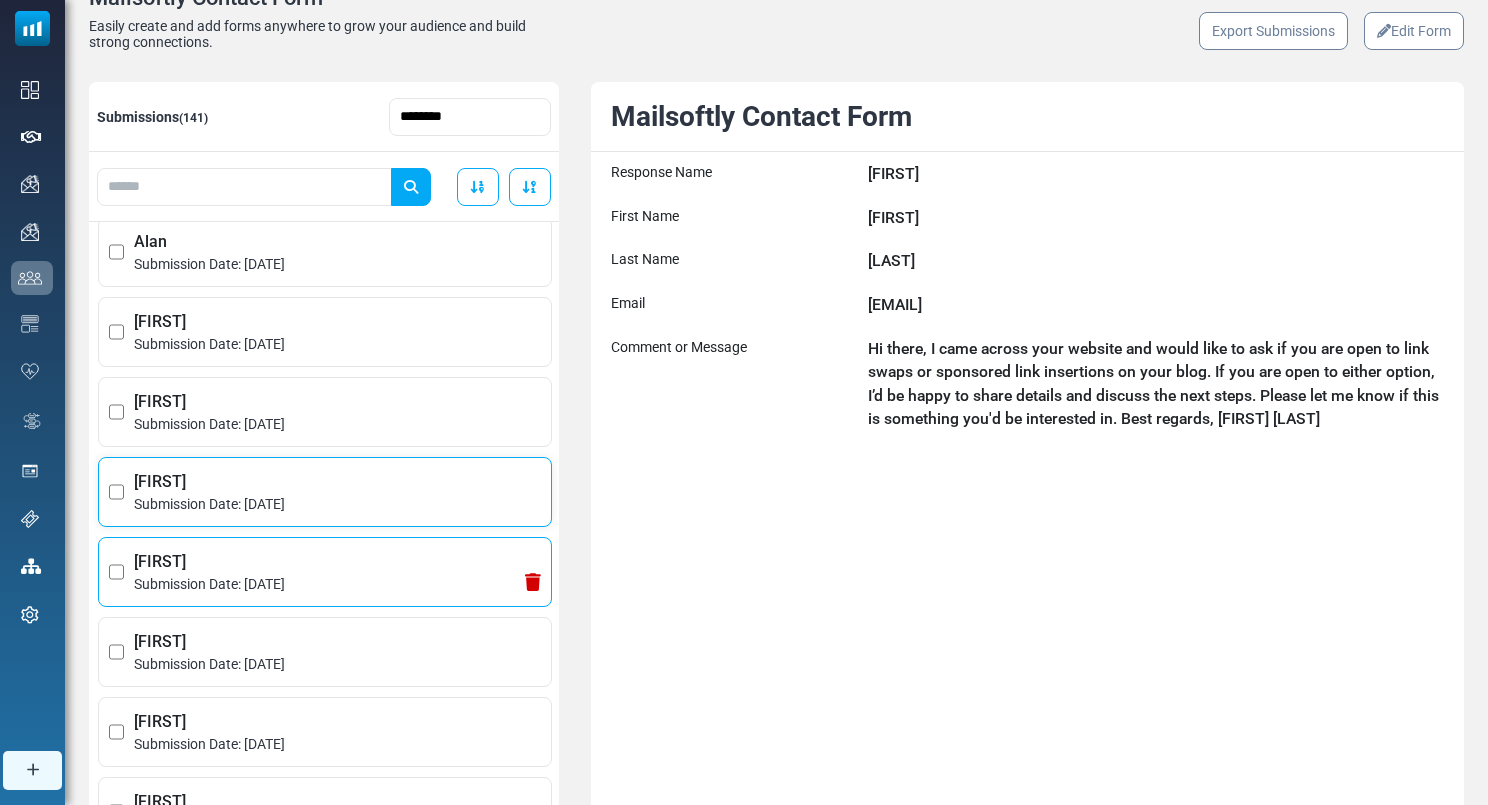 scroll, scrollTop: 255, scrollLeft: 0, axis: vertical 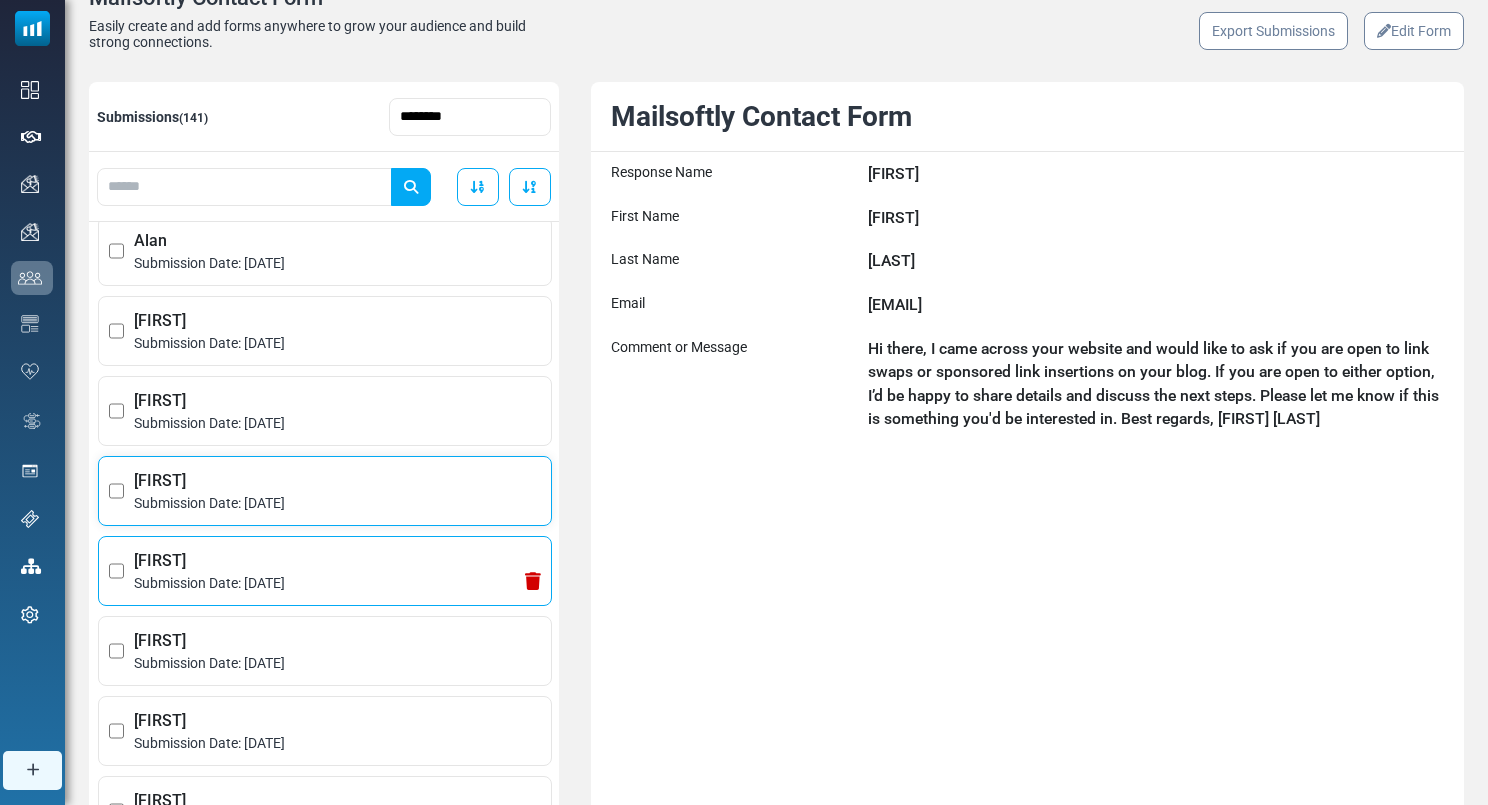 click on "Submission Date: July 16, 2025" at bounding box center (337, 583) 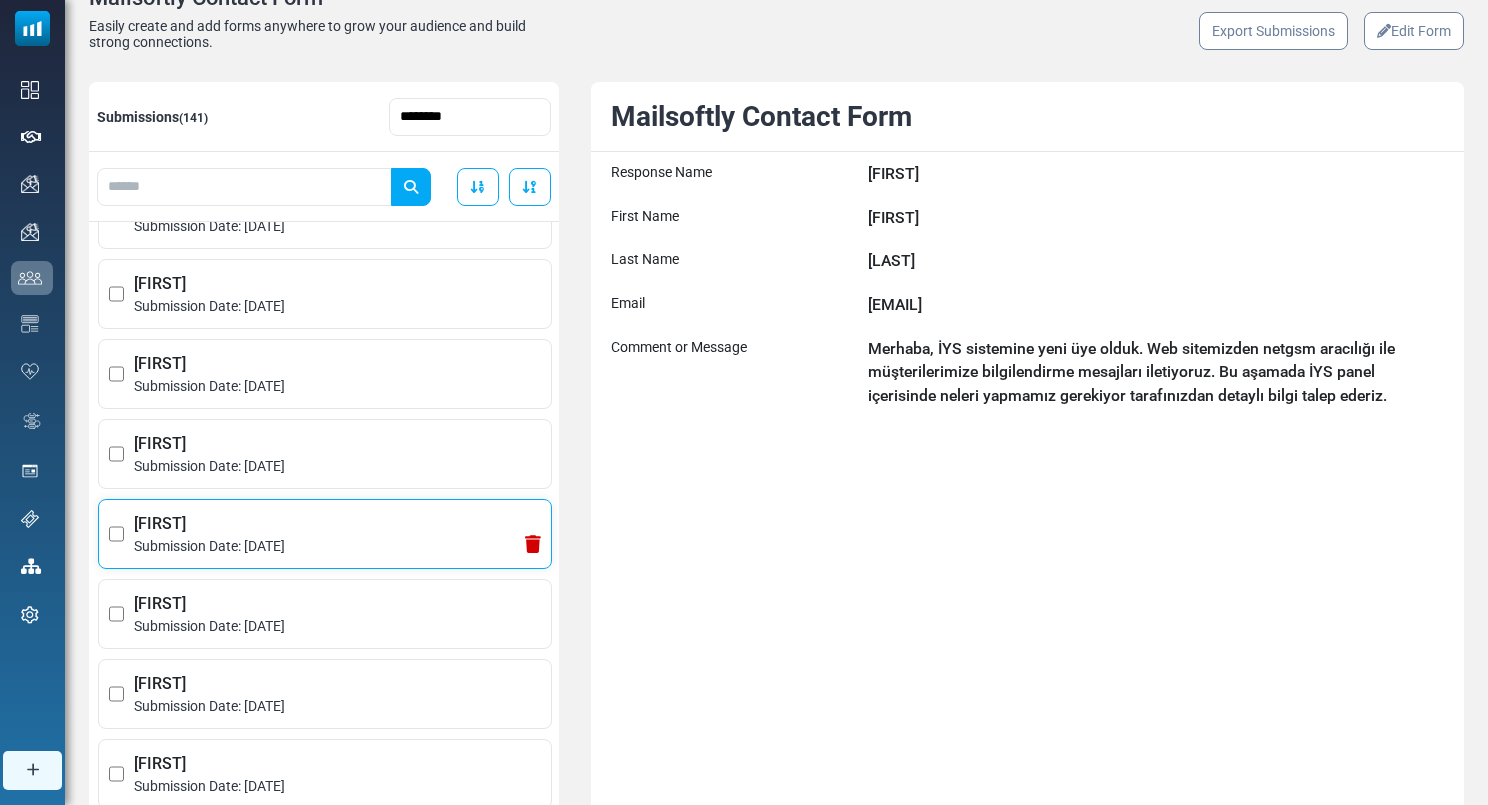 scroll, scrollTop: 311, scrollLeft: 0, axis: vertical 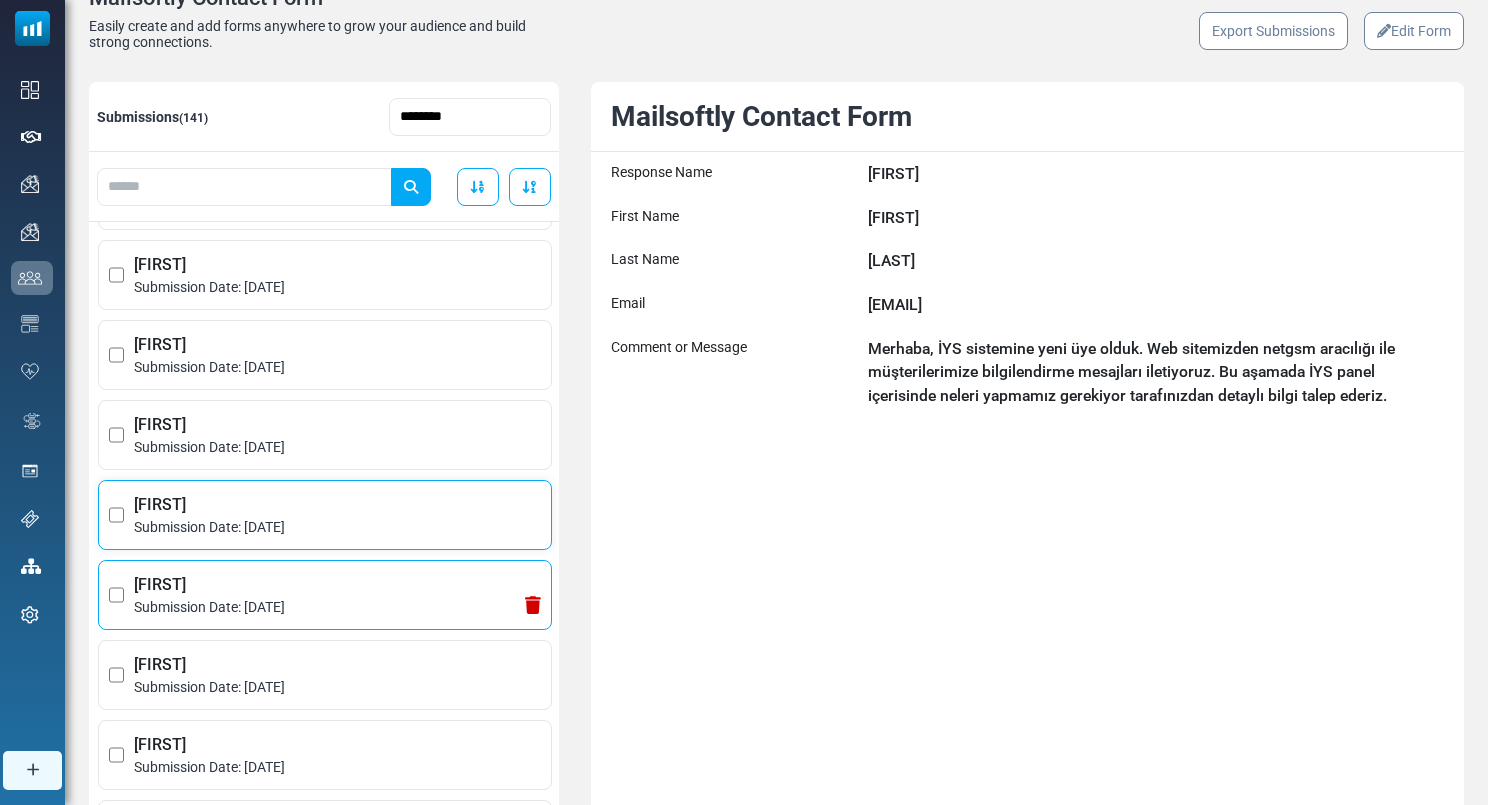 click on "Joe" at bounding box center [337, 585] 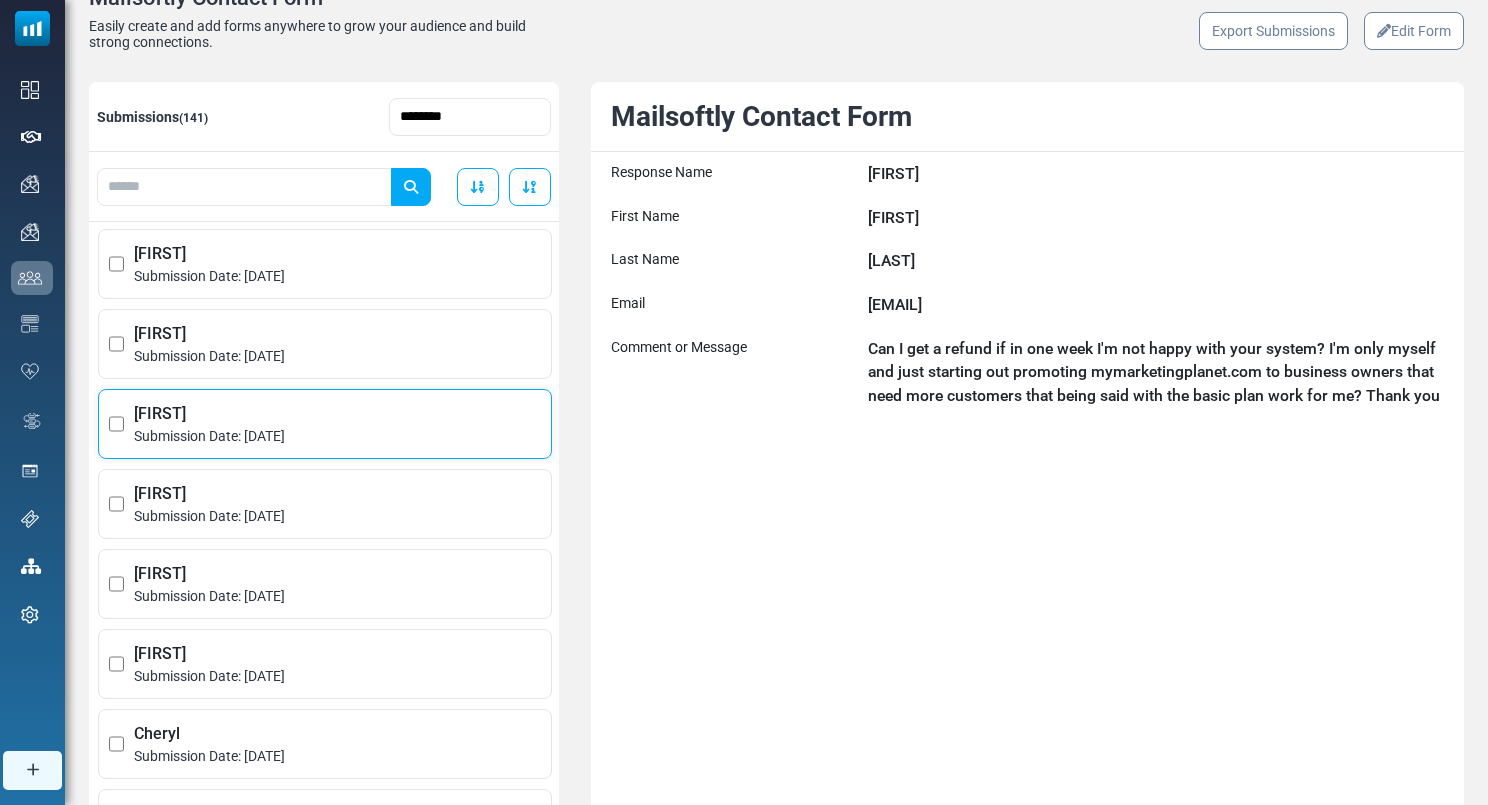 scroll, scrollTop: 490, scrollLeft: 0, axis: vertical 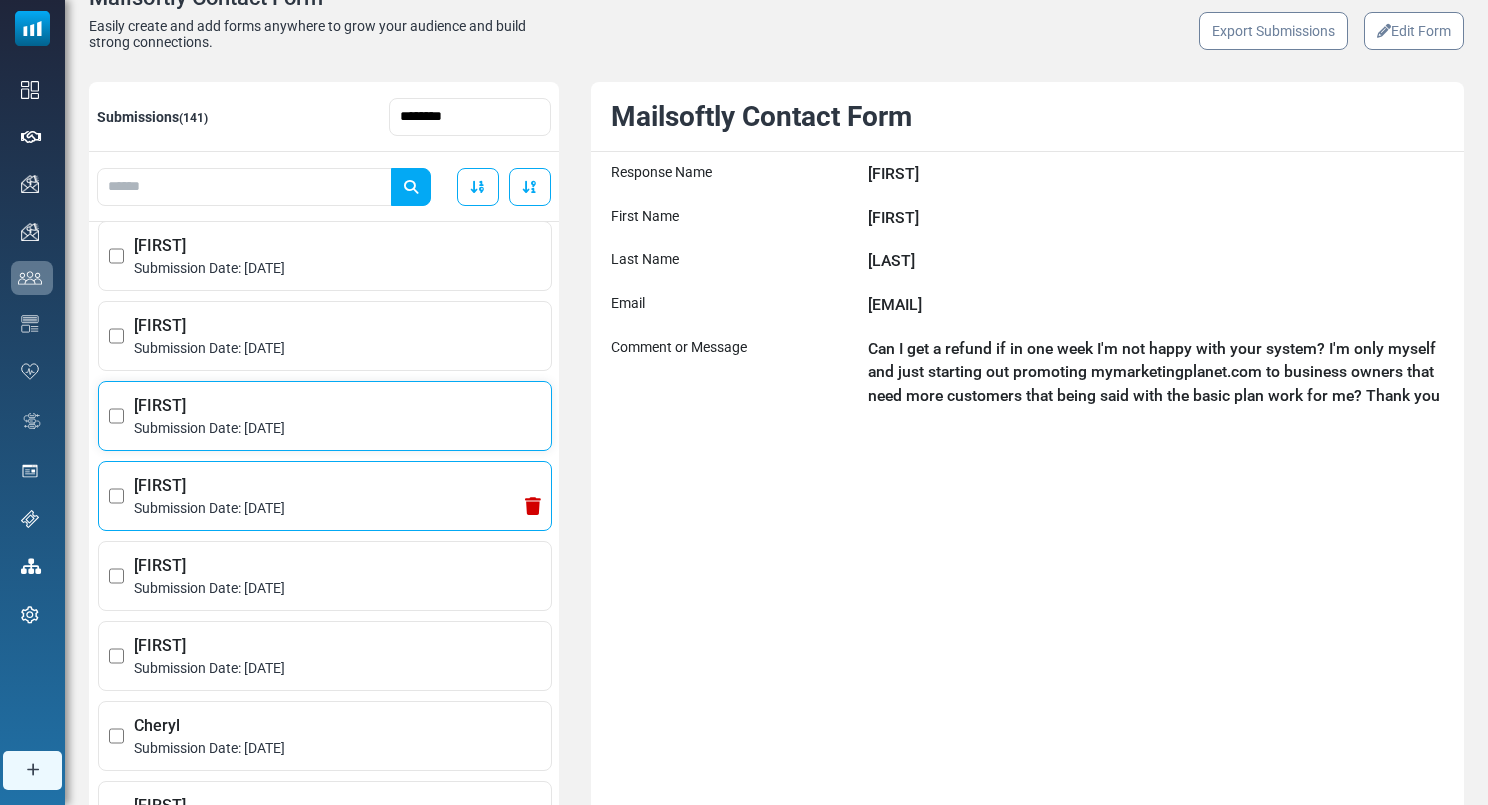 click on "Aren" at bounding box center (337, 486) 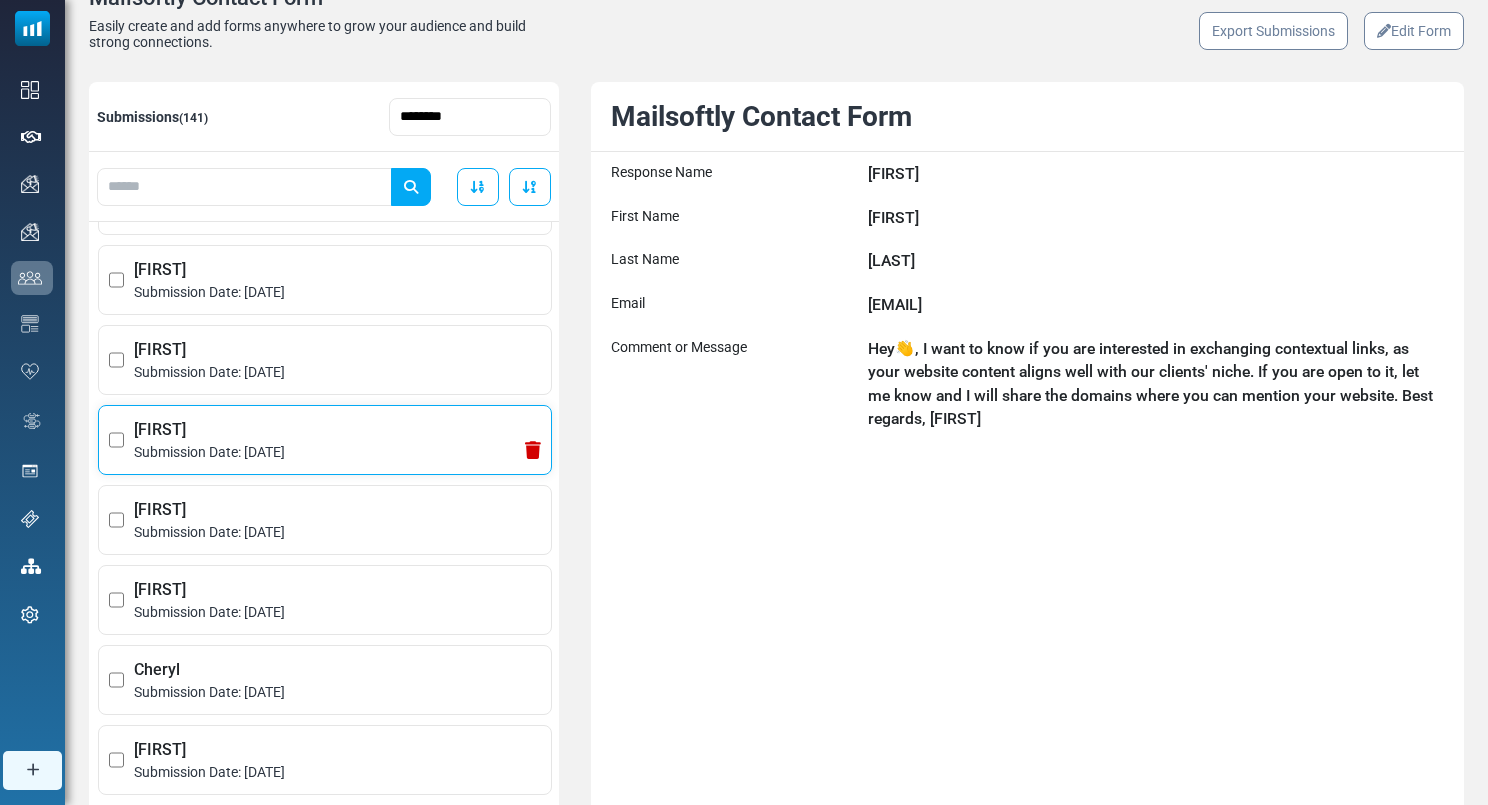 scroll, scrollTop: 556, scrollLeft: 0, axis: vertical 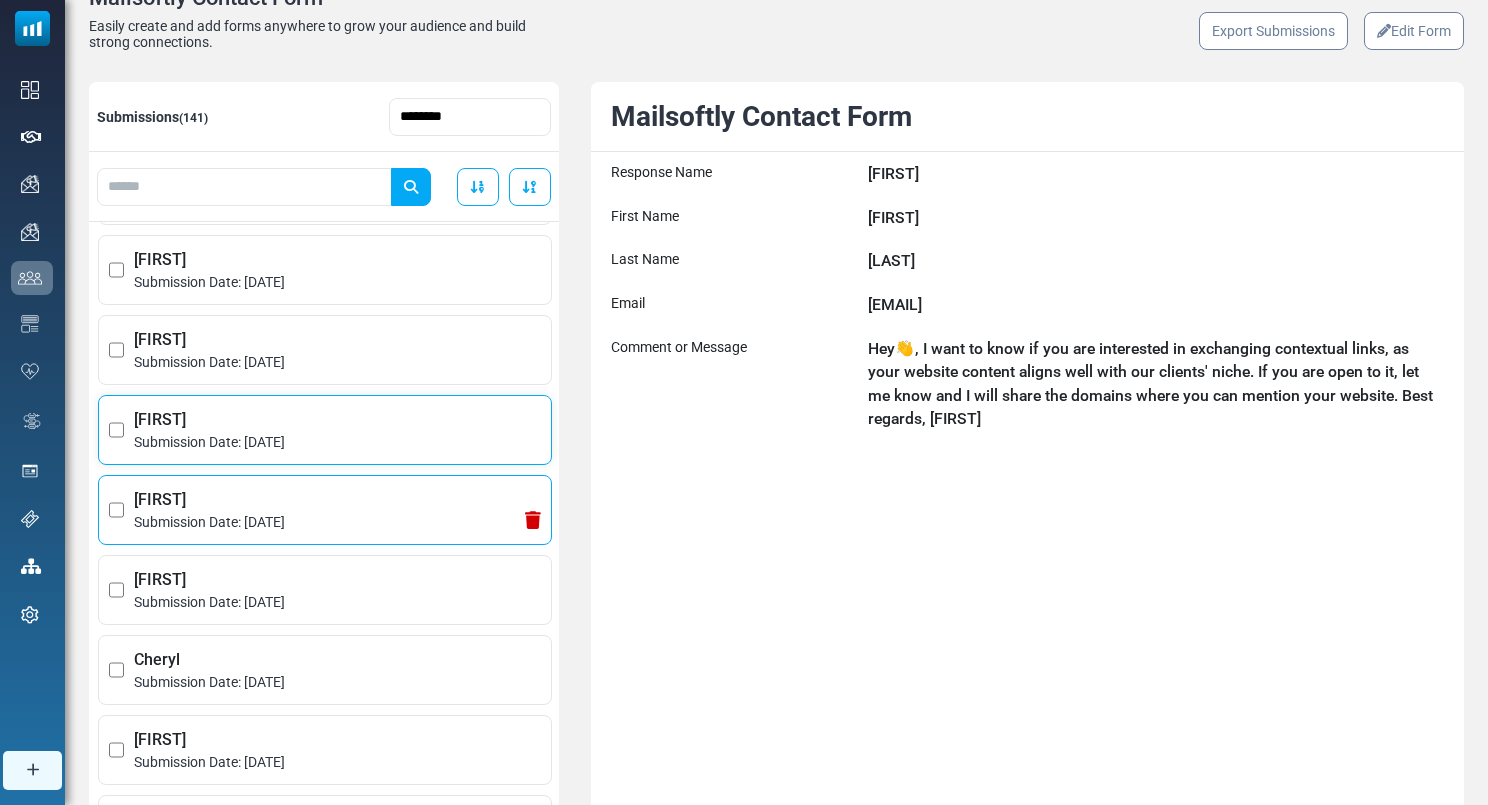 click on "Submission Date: June 25, 2025" at bounding box center [337, 522] 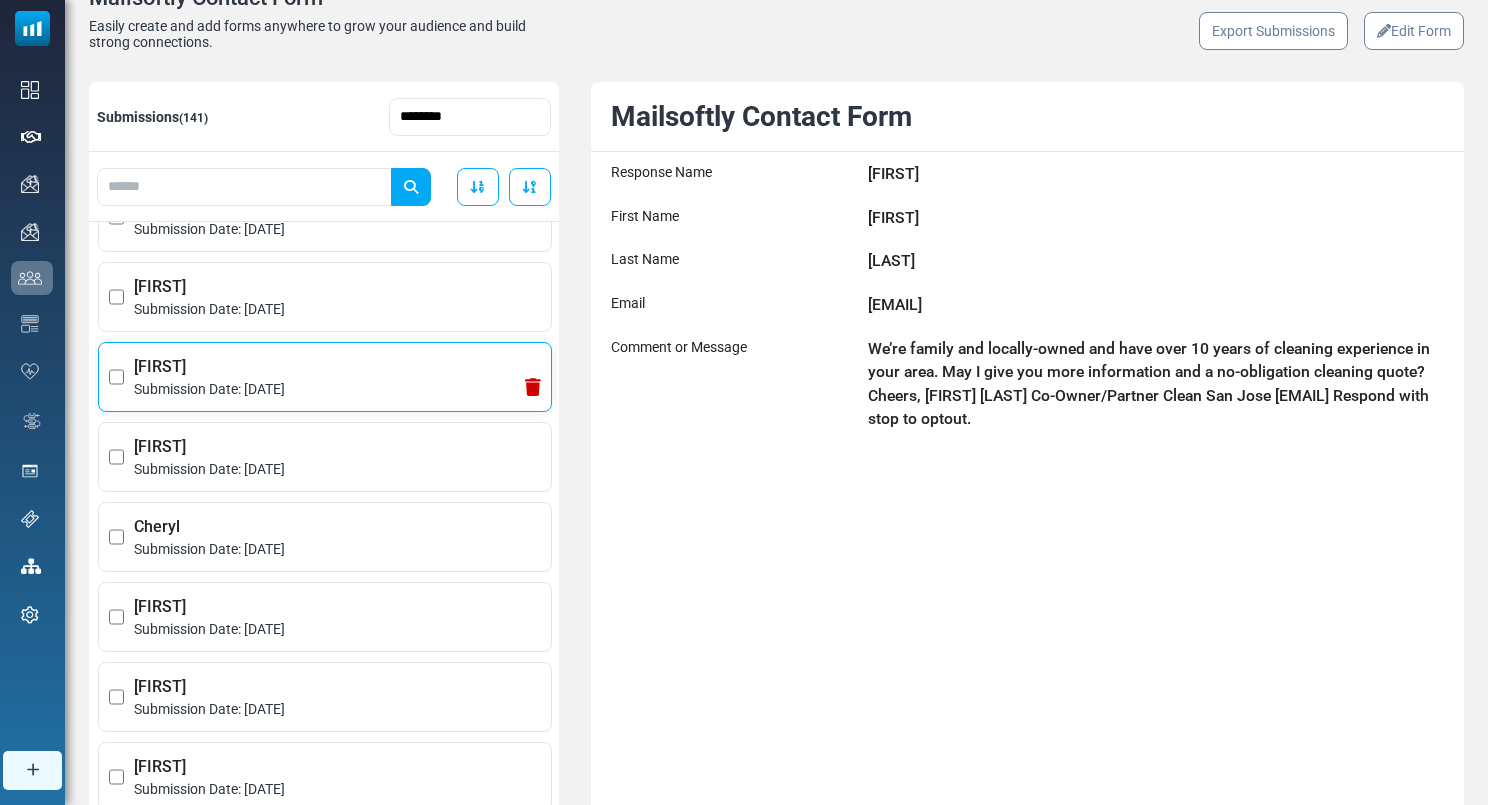 scroll, scrollTop: 707, scrollLeft: 0, axis: vertical 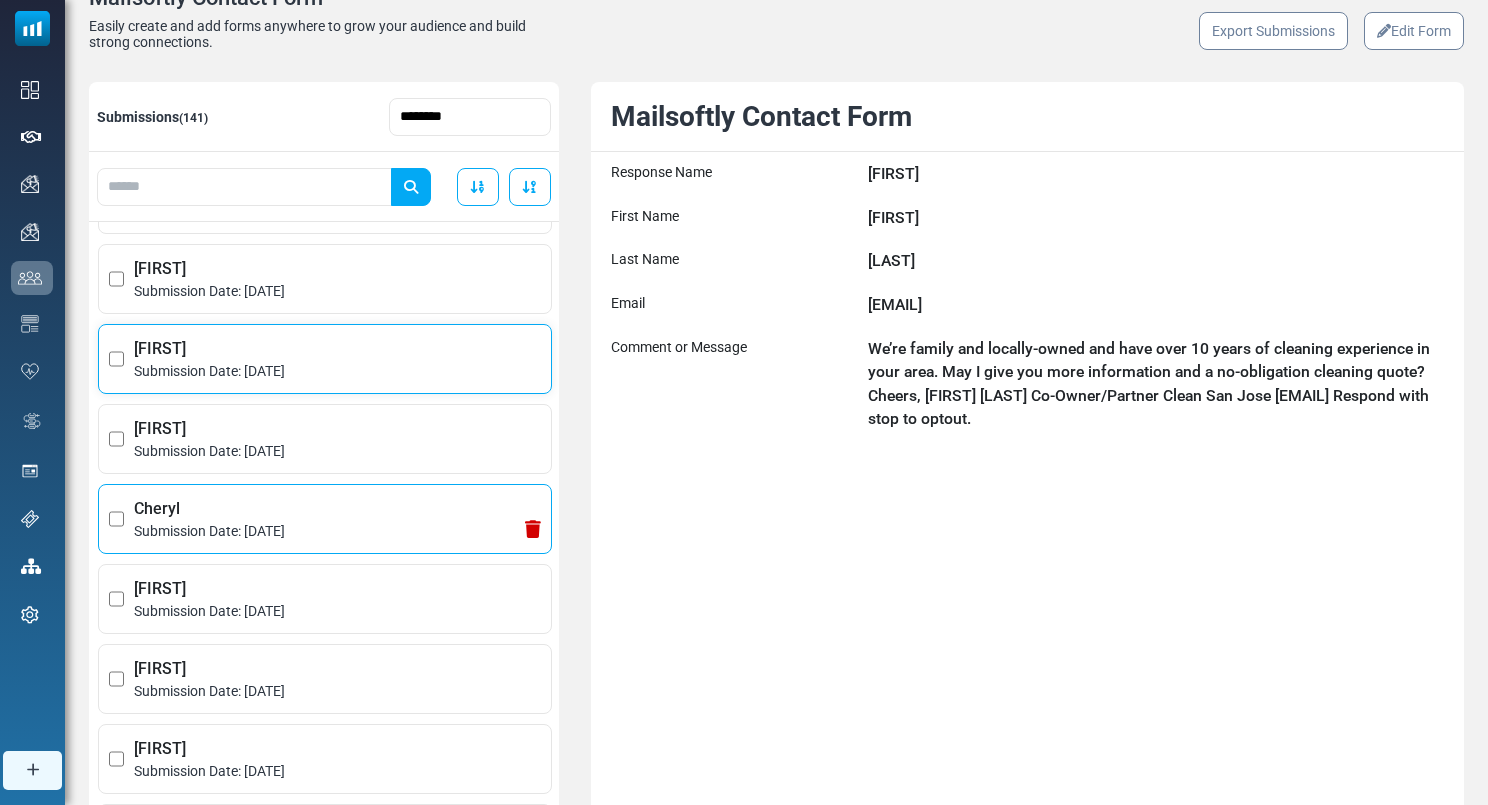 click on "Submission Date: June 19, 2025" at bounding box center [337, 531] 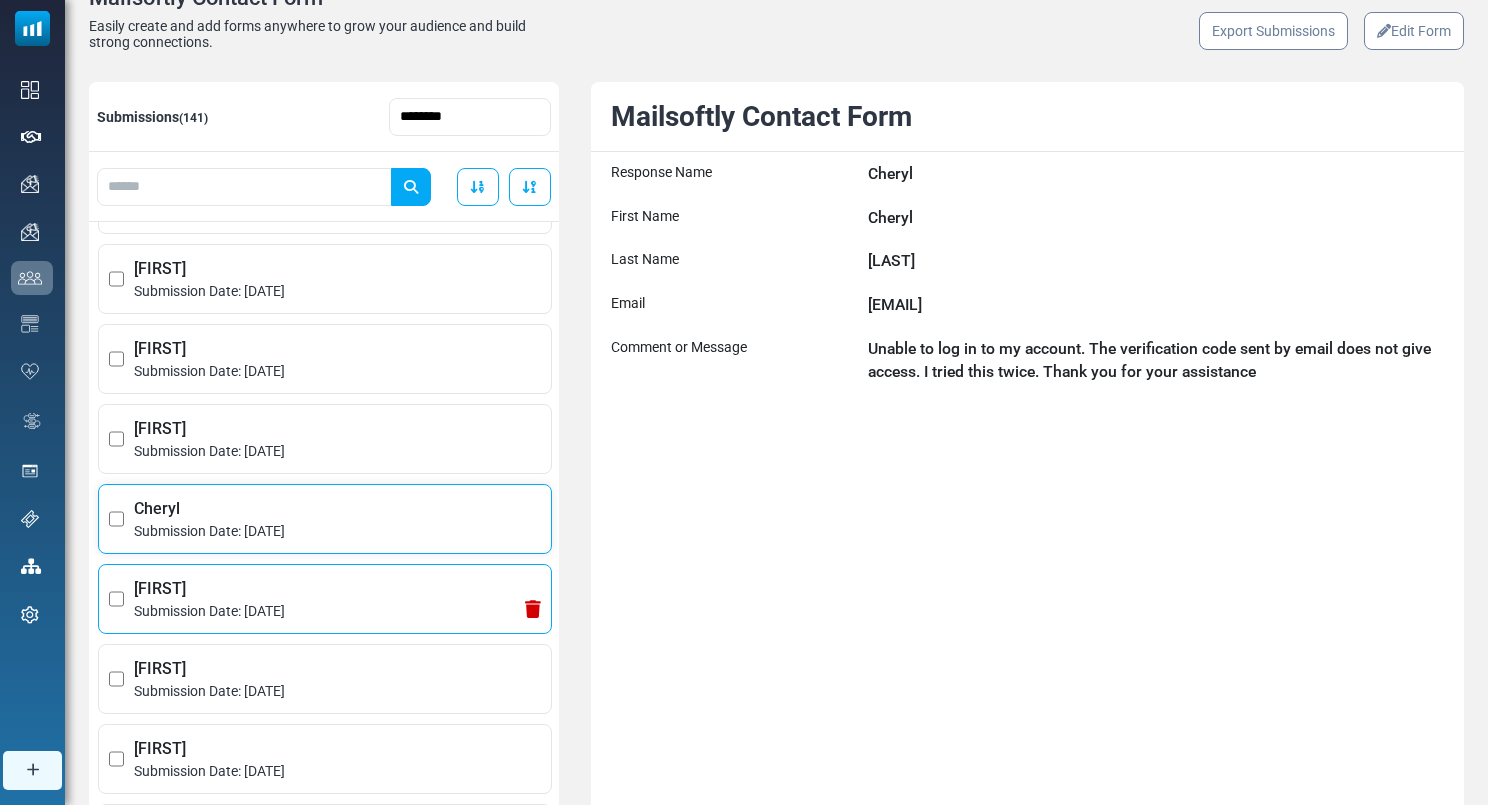 click on "Submission Date: June 18, 2025" at bounding box center (337, 611) 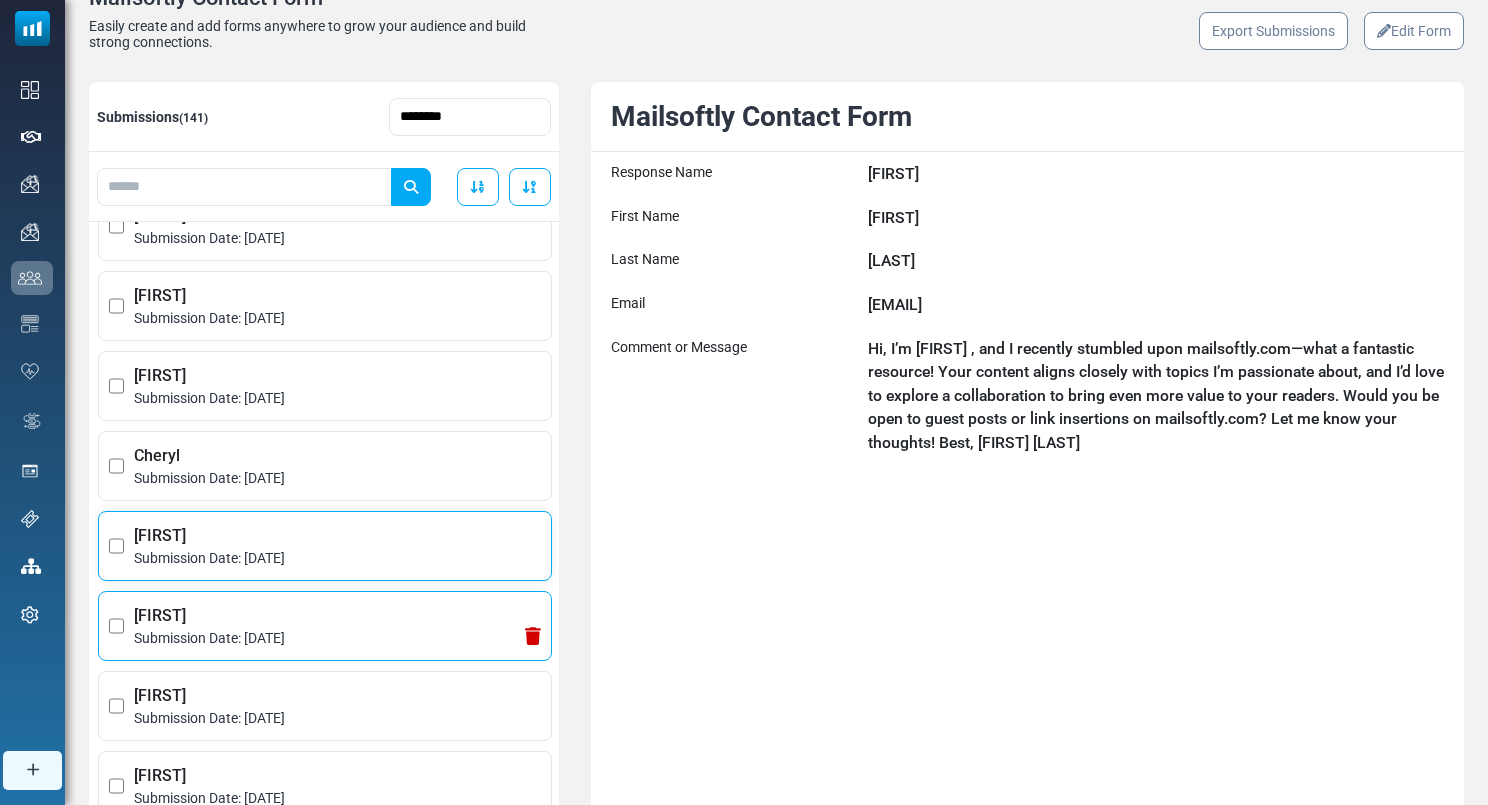 scroll, scrollTop: 1065, scrollLeft: 0, axis: vertical 